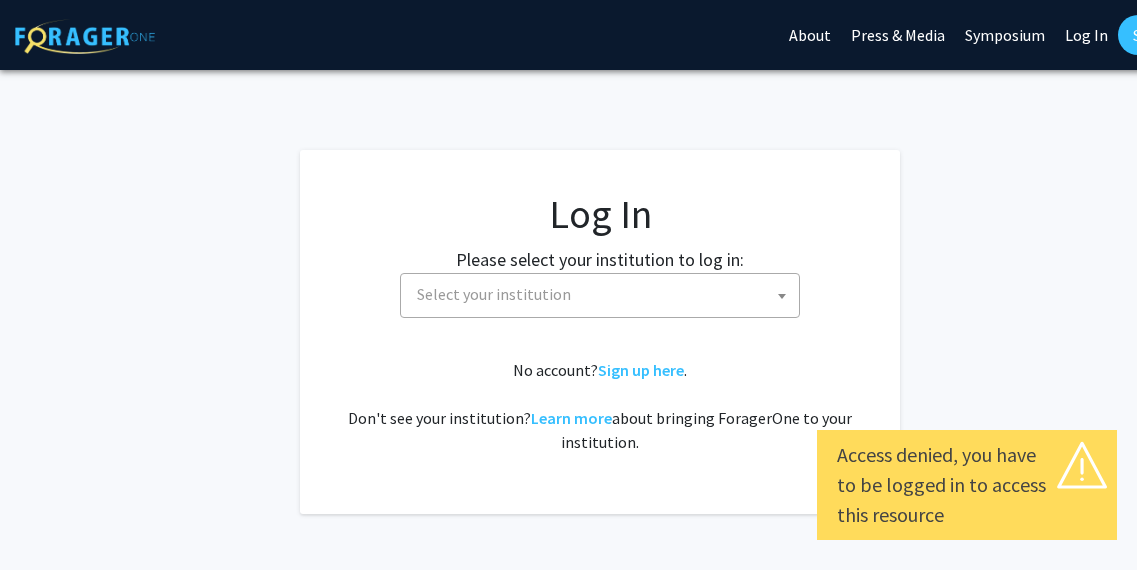 select 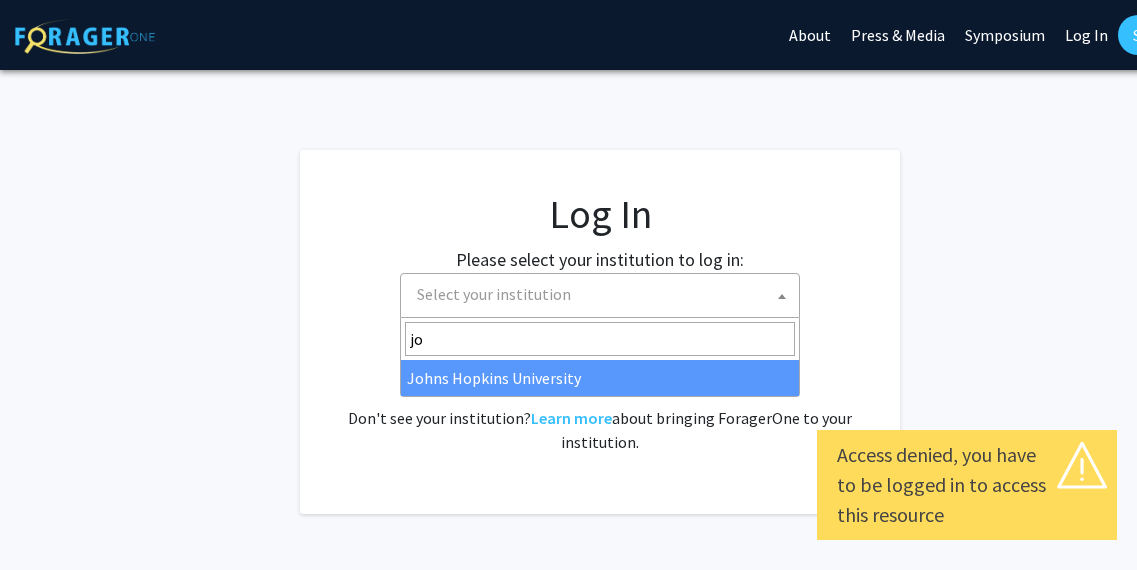 type on "[FIRST]" 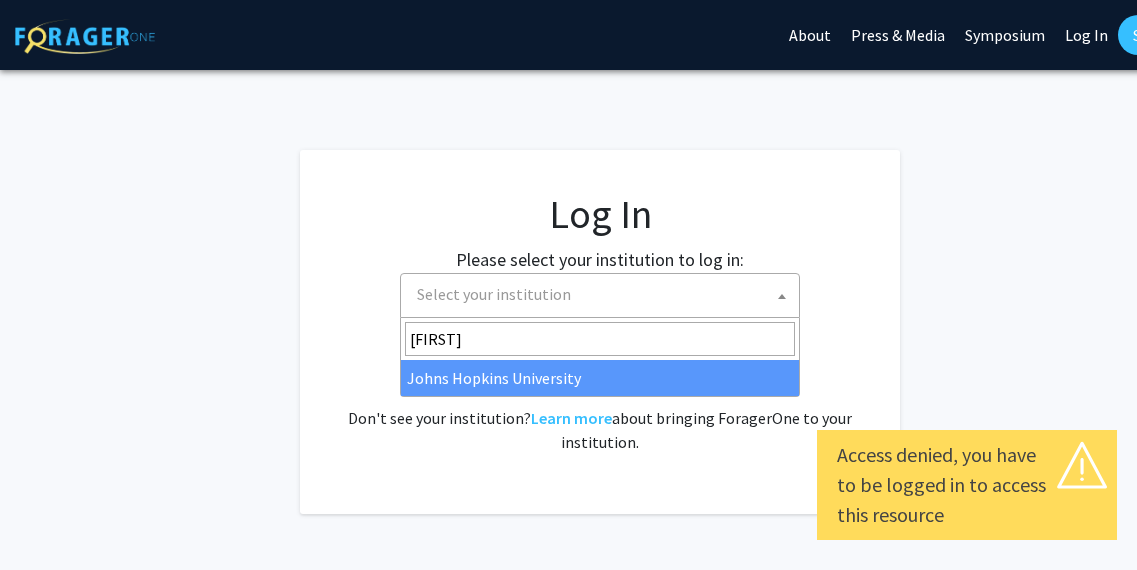select on "1" 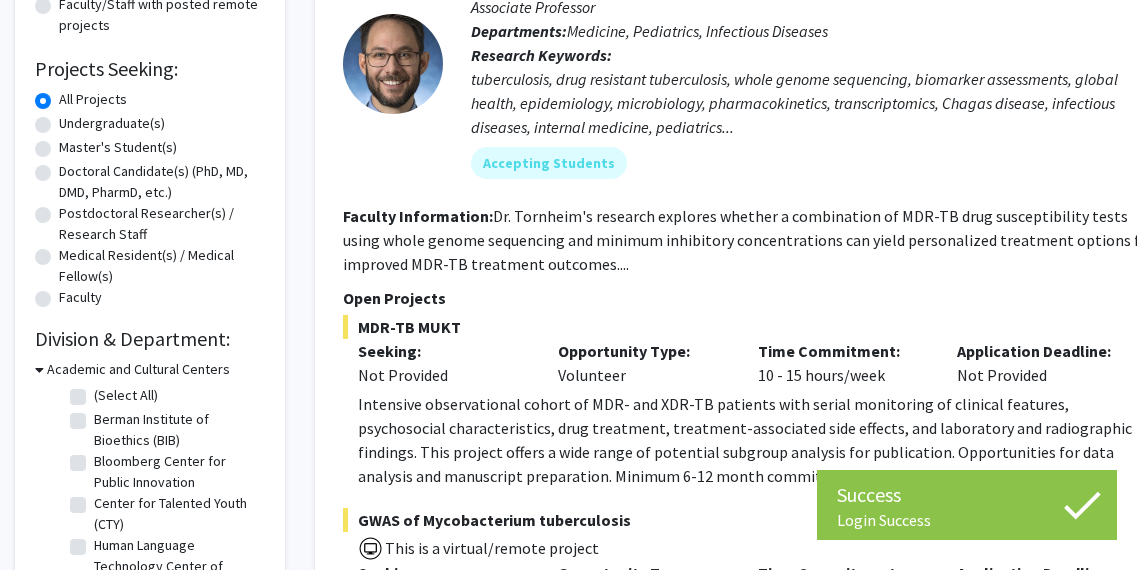scroll, scrollTop: 290, scrollLeft: 0, axis: vertical 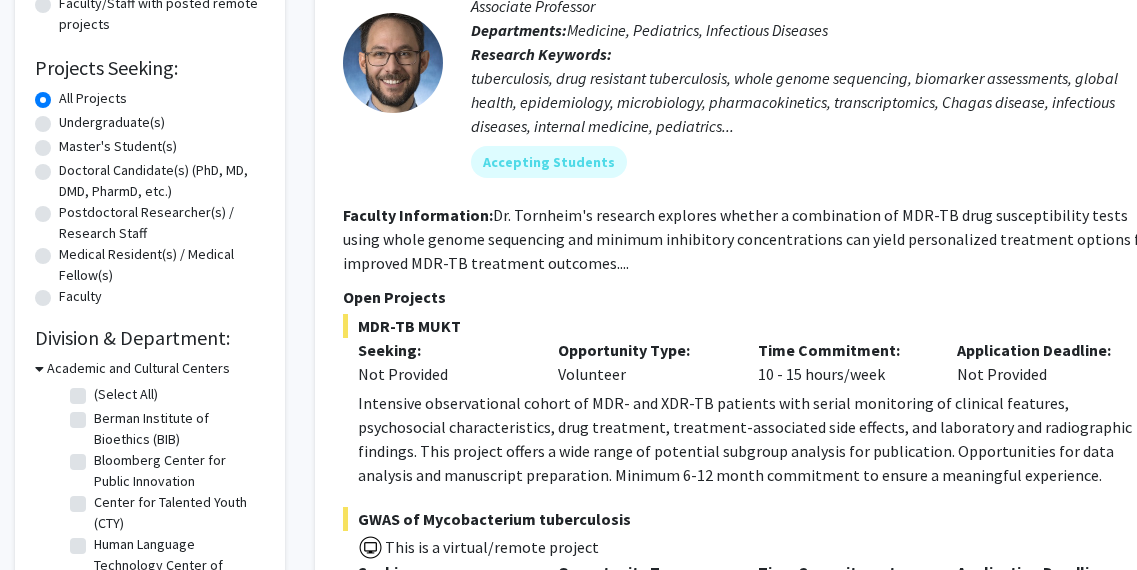 click on "Undergraduate(s)" 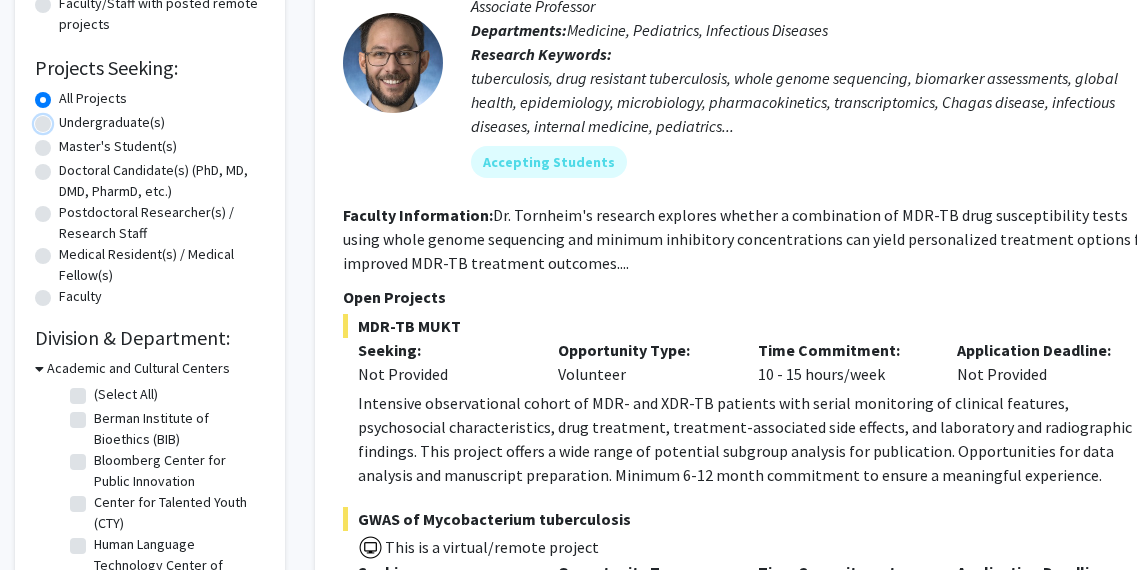click on "Undergraduate(s)" at bounding box center (65, 118) 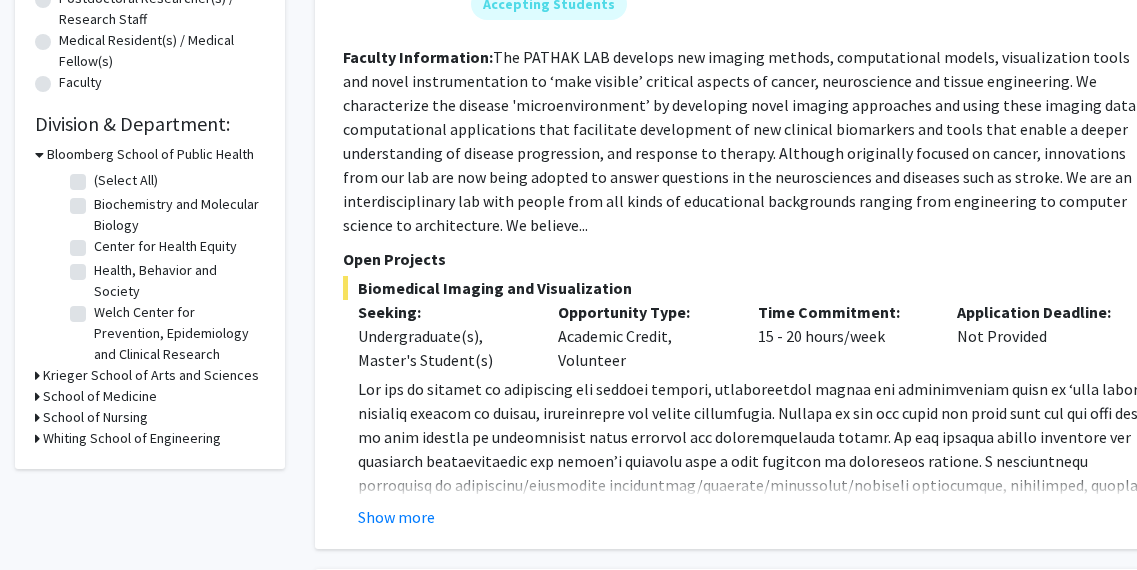 scroll, scrollTop: 506, scrollLeft: 0, axis: vertical 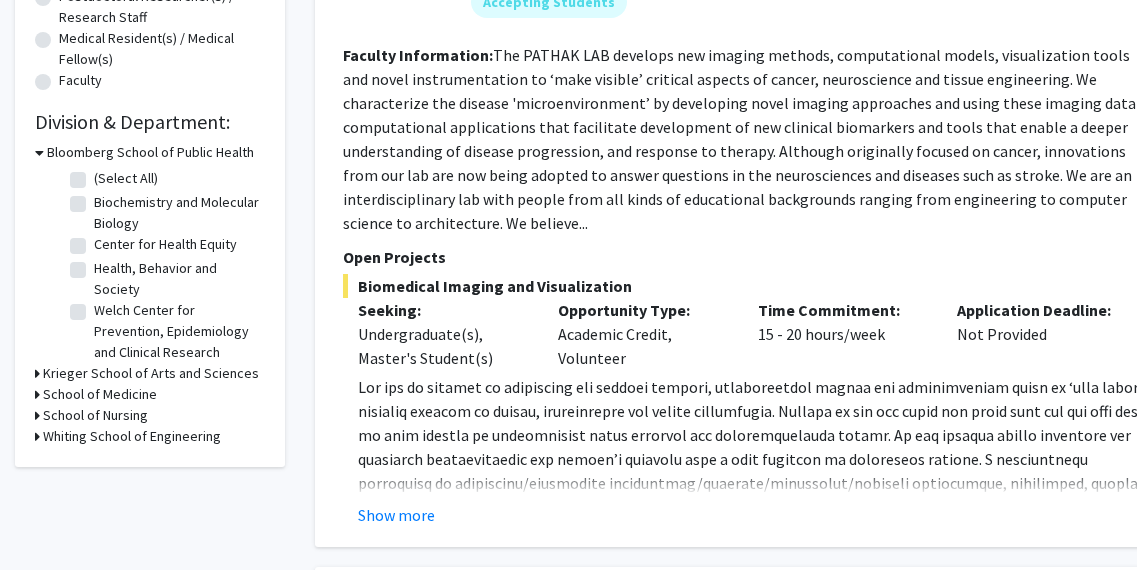 click on "Krieger School of Arts and Sciences" at bounding box center [151, 373] 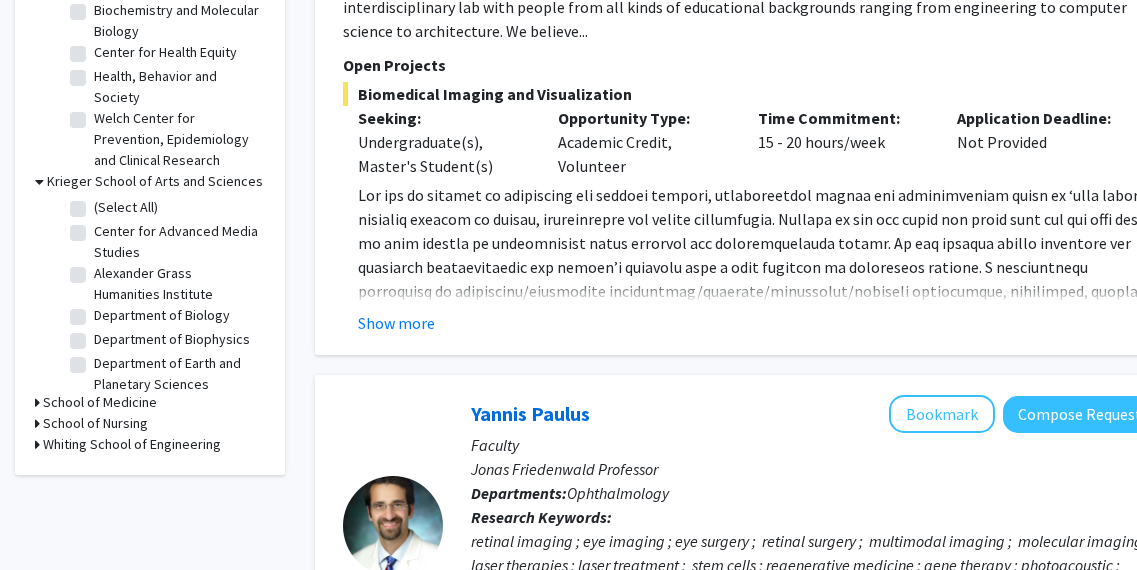 scroll, scrollTop: 699, scrollLeft: 0, axis: vertical 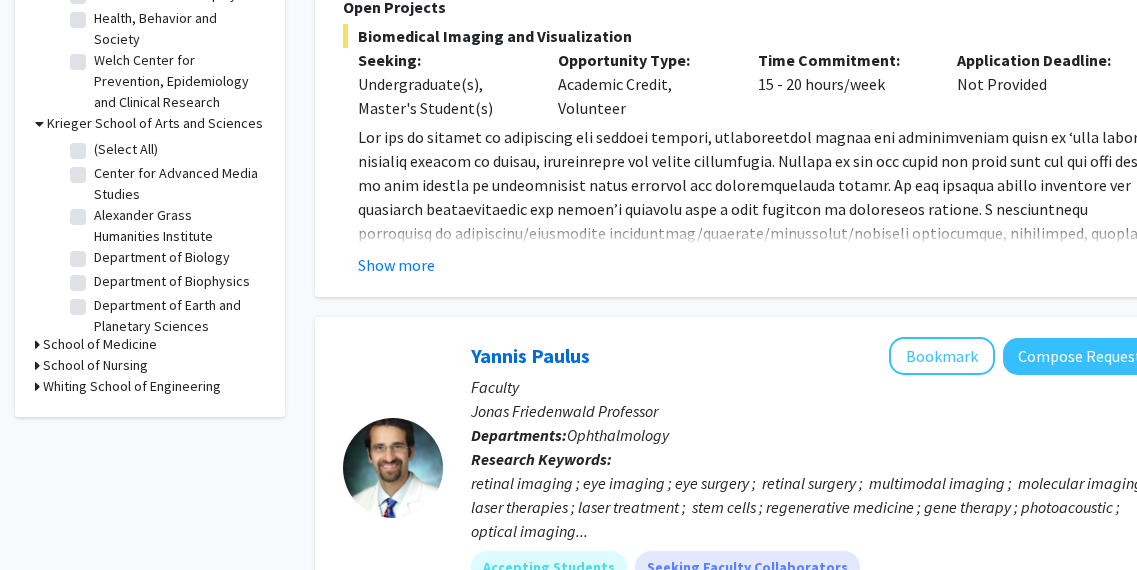 click on "(Select All)" 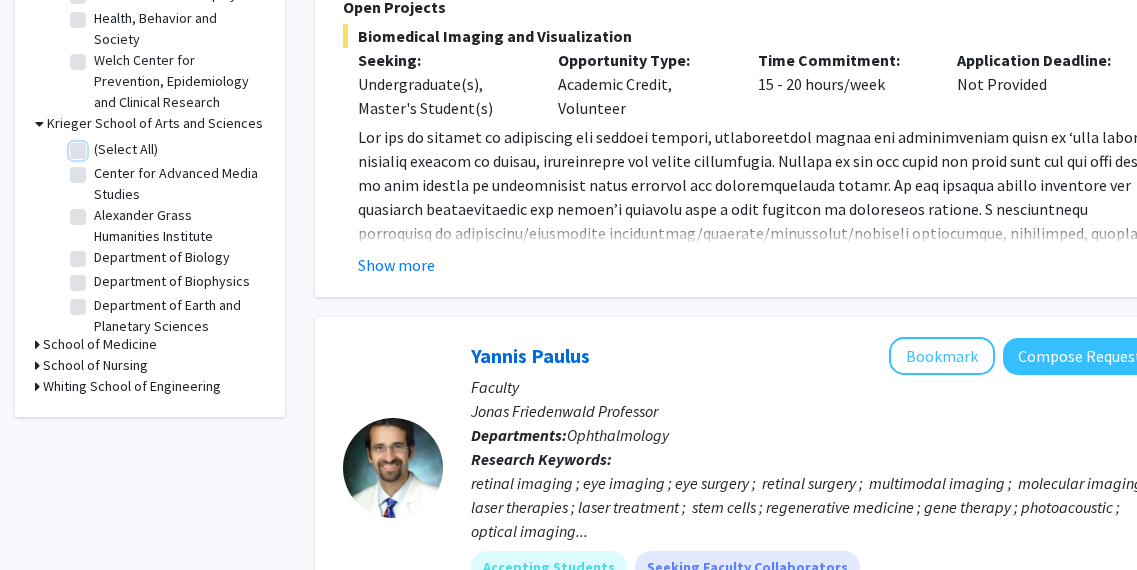 click on "(Select All)" at bounding box center [100, 145] 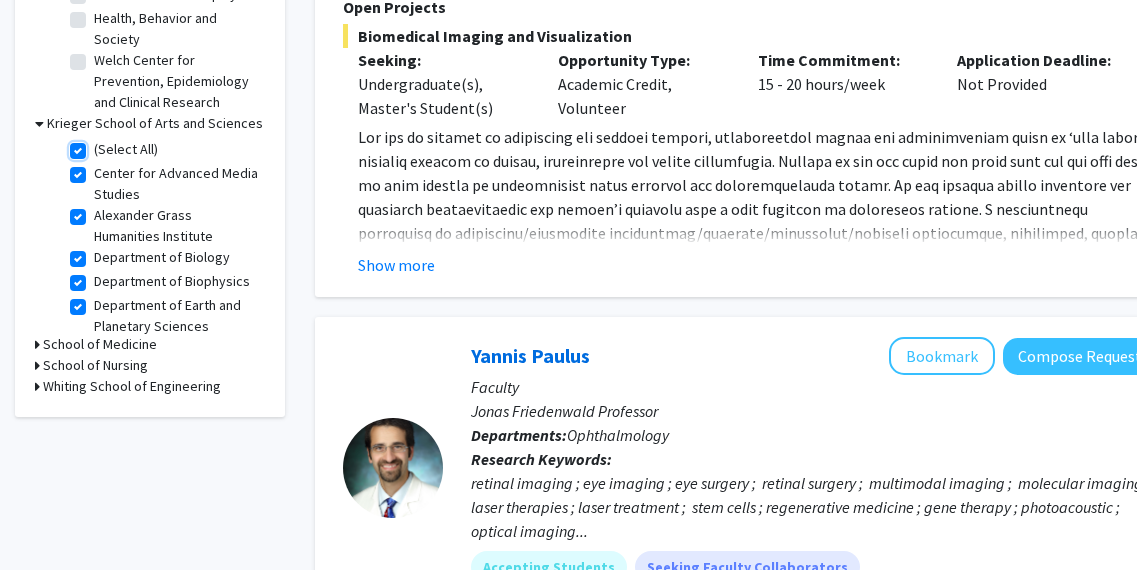 checkbox on "true" 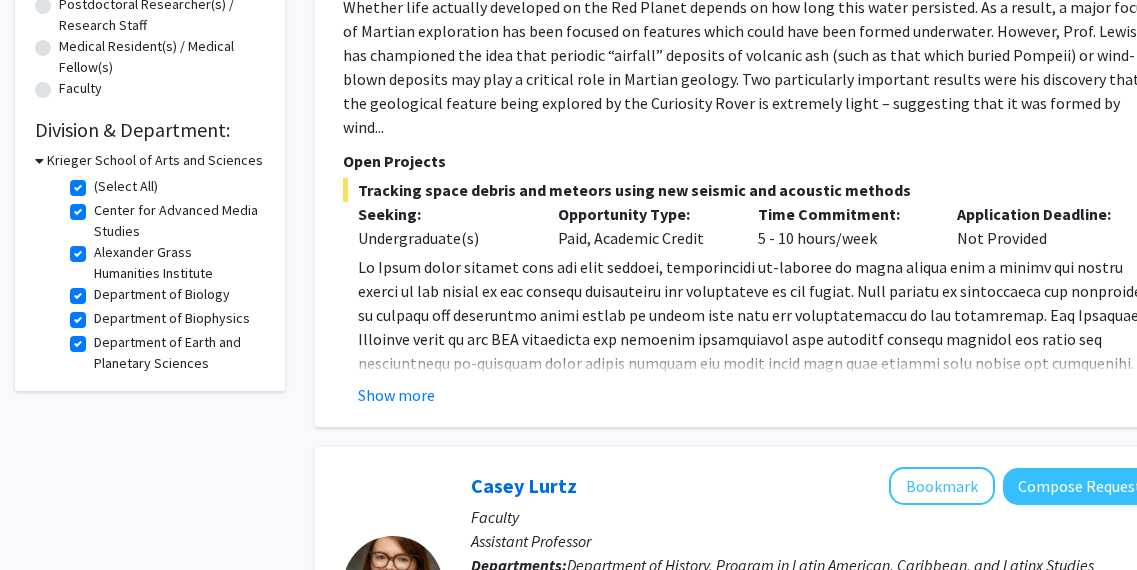 scroll, scrollTop: 501, scrollLeft: 0, axis: vertical 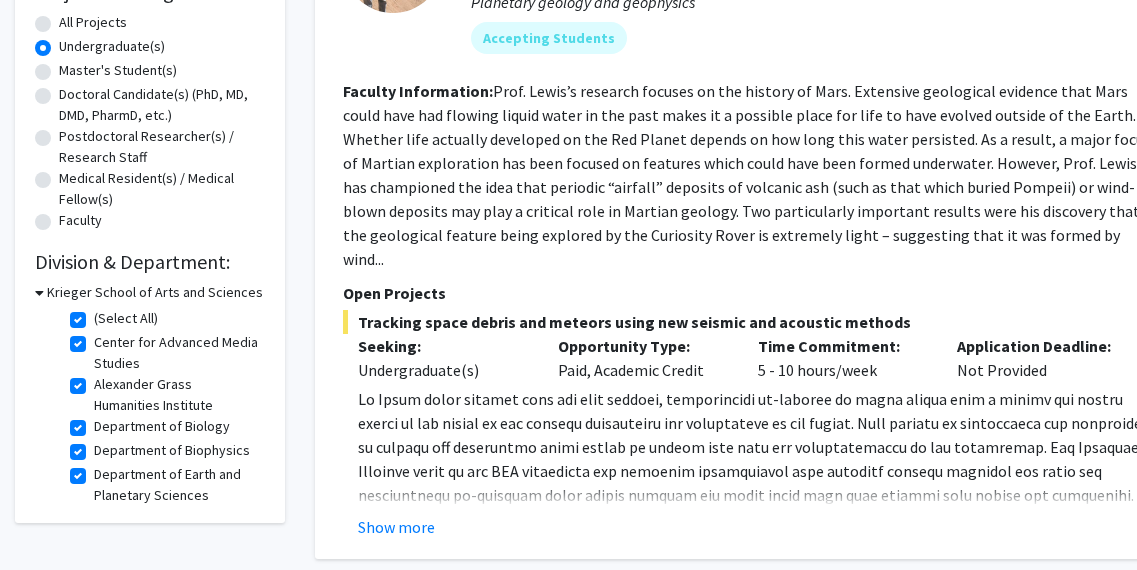click on "Krieger School of Arts and Sciences" 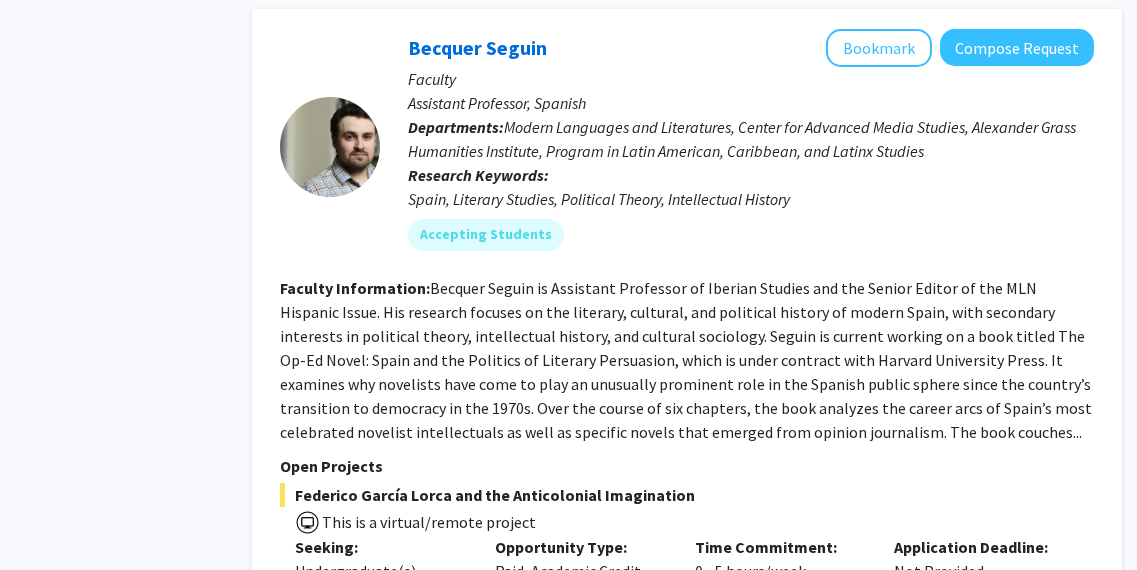 scroll, scrollTop: 2580, scrollLeft: 63, axis: both 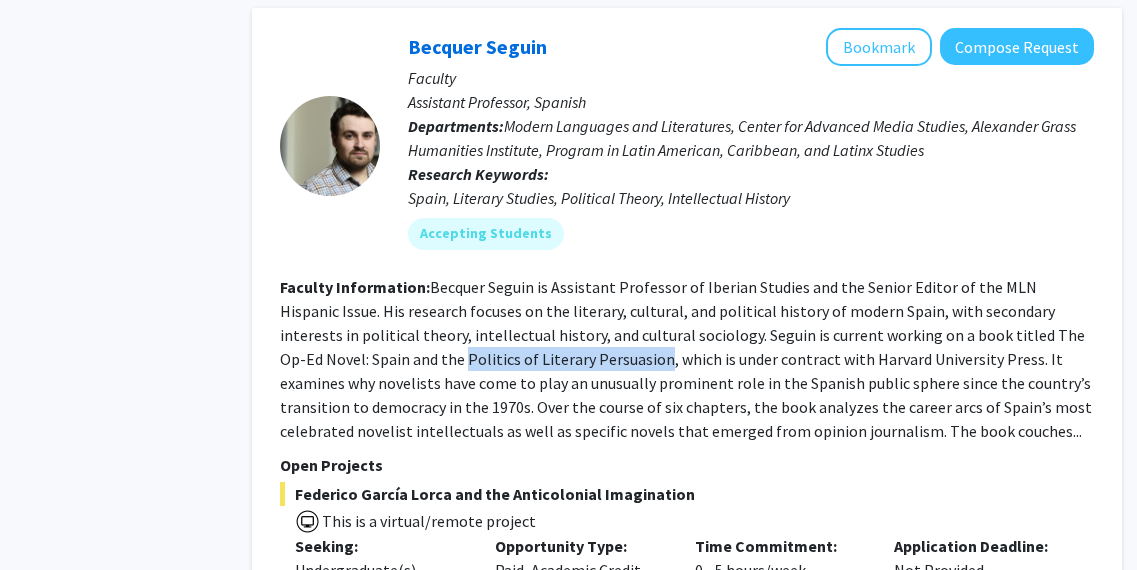 drag, startPoint x: 377, startPoint y: 330, endPoint x: 571, endPoint y: 329, distance: 194.00258 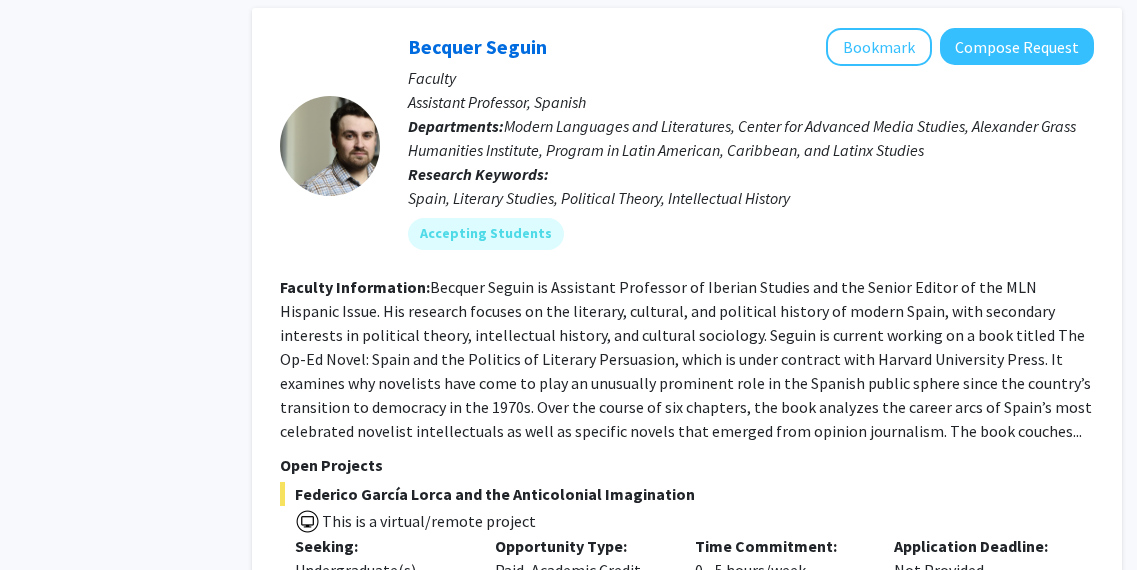 click on "Becquer Seguin is Assistant Professor of Iberian Studies and the Senior Editor of the MLN Hispanic Issue. His research focuses on the literary, cultural, and political history of modern Spain, with secondary interests in political theory, intellectual history, and cultural sociology.
Seguin is current working on a book titled The Op-Ed Novel: Spain and the Politics of Literary Persuasion, which is under contract with Harvard University Press. It examines why novelists have come to play an unusually prominent role in the Spanish public sphere since the country’s transition to democracy in the 1970s. Over the course of six chapters, the book analyzes the career arcs of Spain’s most celebrated novelist intellectuals as well as specific novels that emerged from opinion journalism. The book couches..." 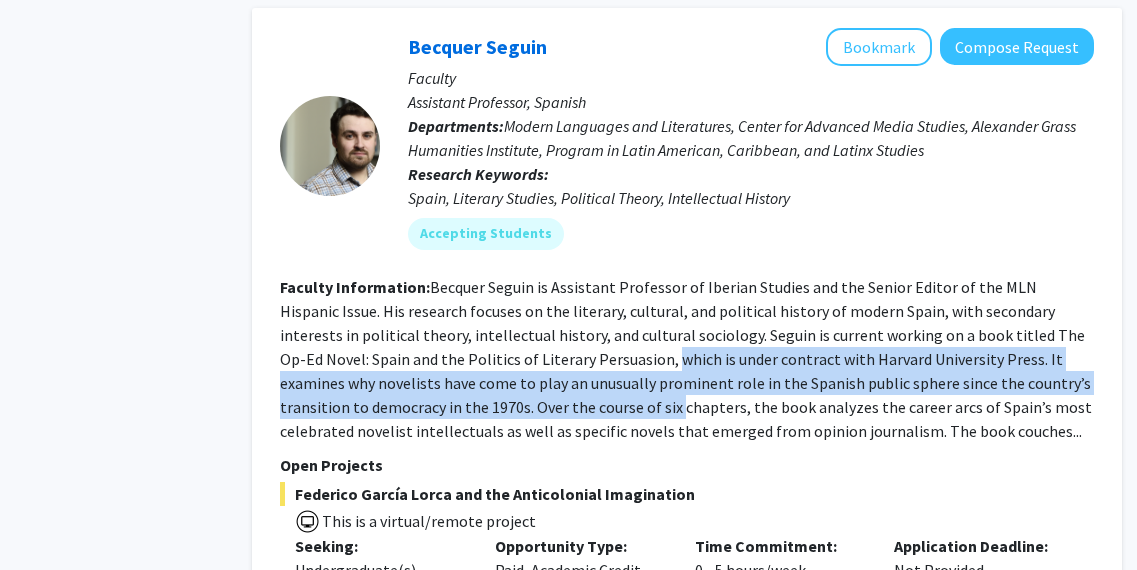 drag, startPoint x: 587, startPoint y: 332, endPoint x: 587, endPoint y: 384, distance: 52 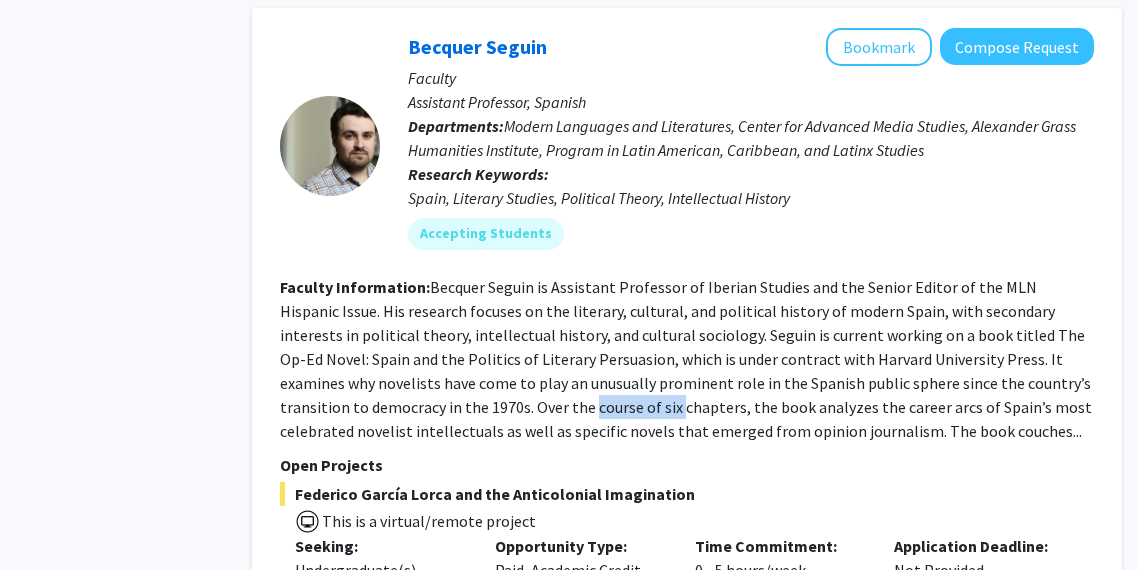 drag, startPoint x: 587, startPoint y: 384, endPoint x: 533, endPoint y: 377, distance: 54.451813 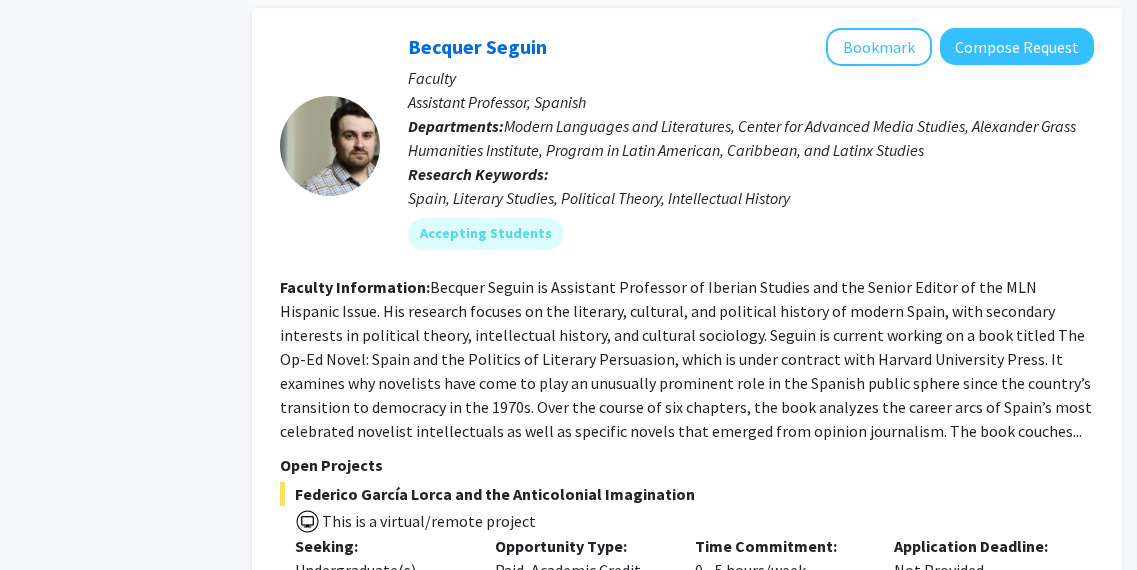 click on "Becquer Seguin is Assistant Professor of Iberian Studies and the Senior Editor of the MLN Hispanic Issue. His research focuses on the literary, cultural, and political history of modern Spain, with secondary interests in political theory, intellectual history, and cultural sociology.
Seguin is current working on a book titled The Op-Ed Novel: Spain and the Politics of Literary Persuasion, which is under contract with Harvard University Press. It examines why novelists have come to play an unusually prominent role in the Spanish public sphere since the country’s transition to democracy in the 1970s. Over the course of six chapters, the book analyzes the career arcs of Spain’s most celebrated novelist intellectuals as well as specific novels that emerged from opinion journalism. The book couches..." 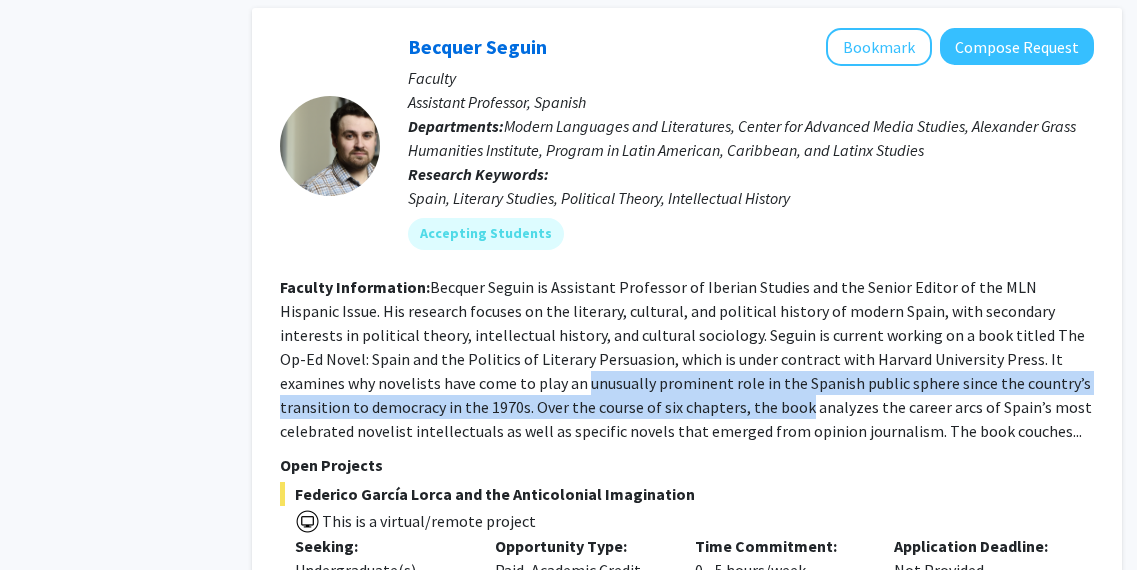 drag, startPoint x: 532, startPoint y: 365, endPoint x: 699, endPoint y: 370, distance: 167.07483 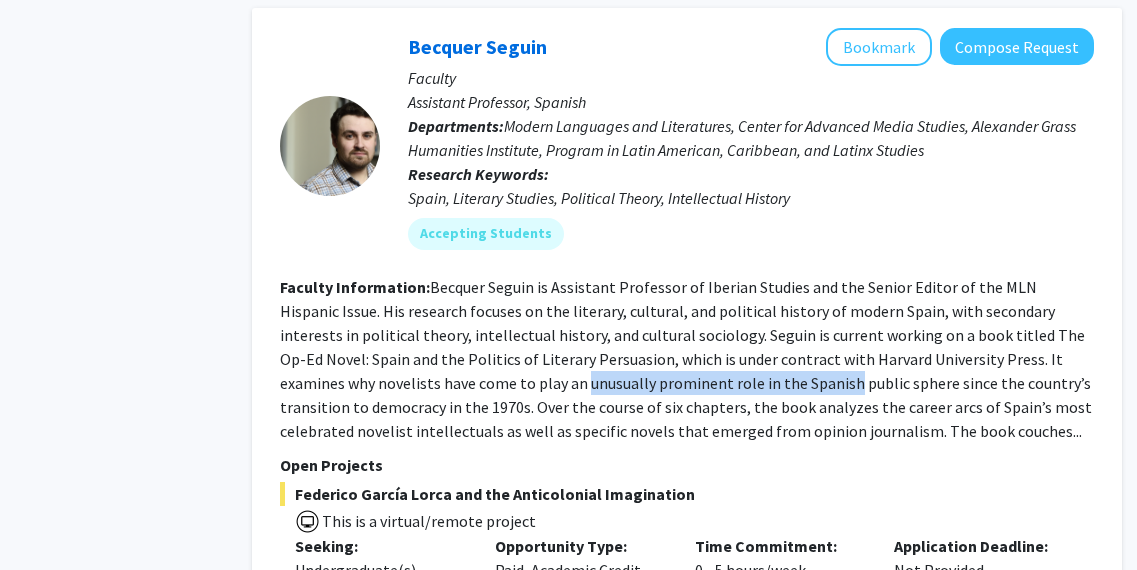 click on "Faculty Information: Becquer [LAST] is Assistant Professor of Iberian Studies and the Senior Editor of the MLN Hispanic Issue. His research focuses on the literary, cultural, and political history of modern Spain, with secondary interests in political theory, intellectual history, and cultural sociology.
[LAST] is current working on a book titled The Op-Ed Novel: Spain and the Politics of Literary Persuasion, which is under contract with Harvard University Press. It examines why novelists have come to play an unusually prominent role in the Spanish public sphere since the country’s transition to democracy in the 1970s. Over the course of six chapters, the book analyzes the career arcs of Spain’s most celebrated novelist intellectuals as well as specific novels that emerged from opinion journalism. The book couches..." 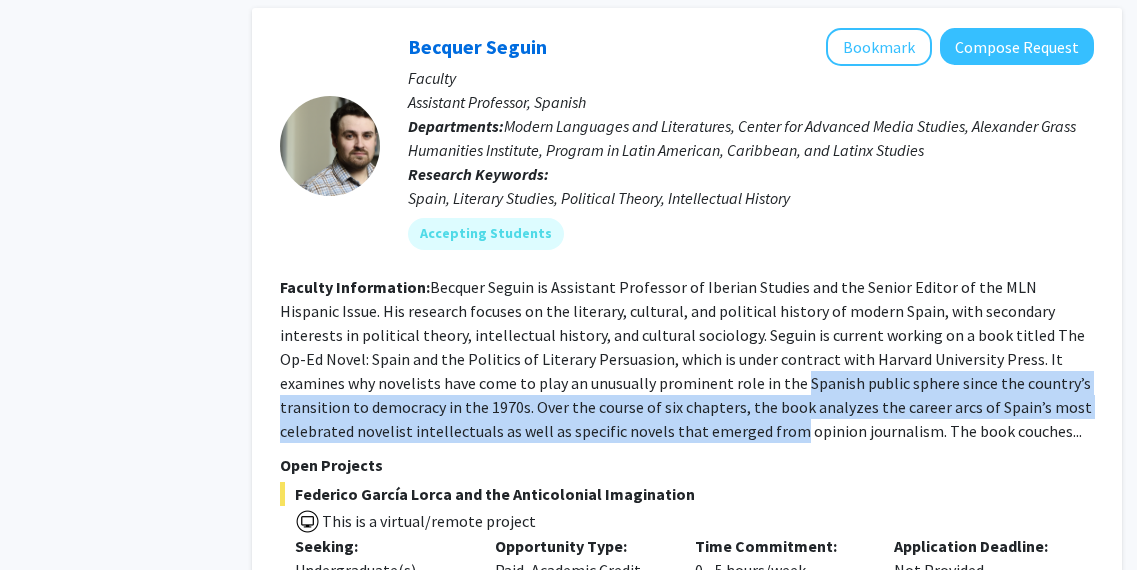 drag, startPoint x: 699, startPoint y: 370, endPoint x: 693, endPoint y: 403, distance: 33.54102 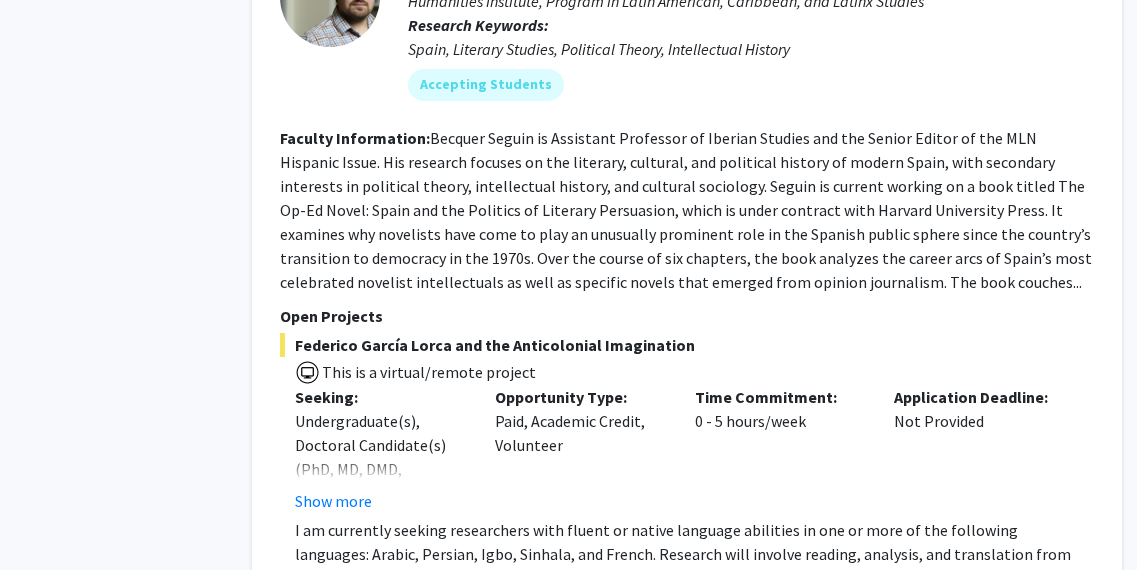 scroll, scrollTop: 2734, scrollLeft: 63, axis: both 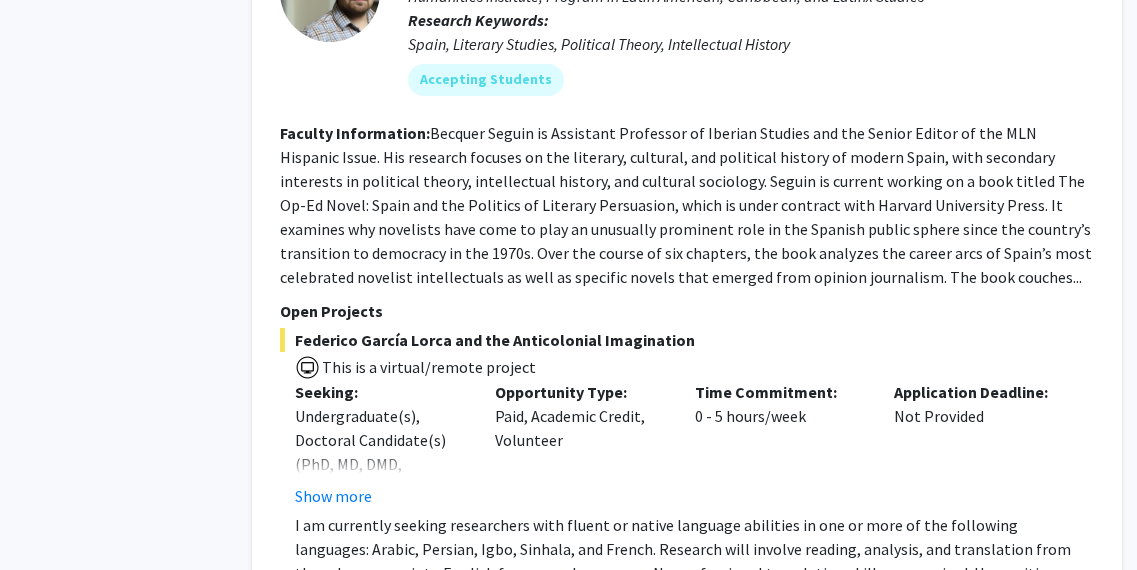 click on "Opportunity Type:  Paid, Academic Credit, Volunteer" 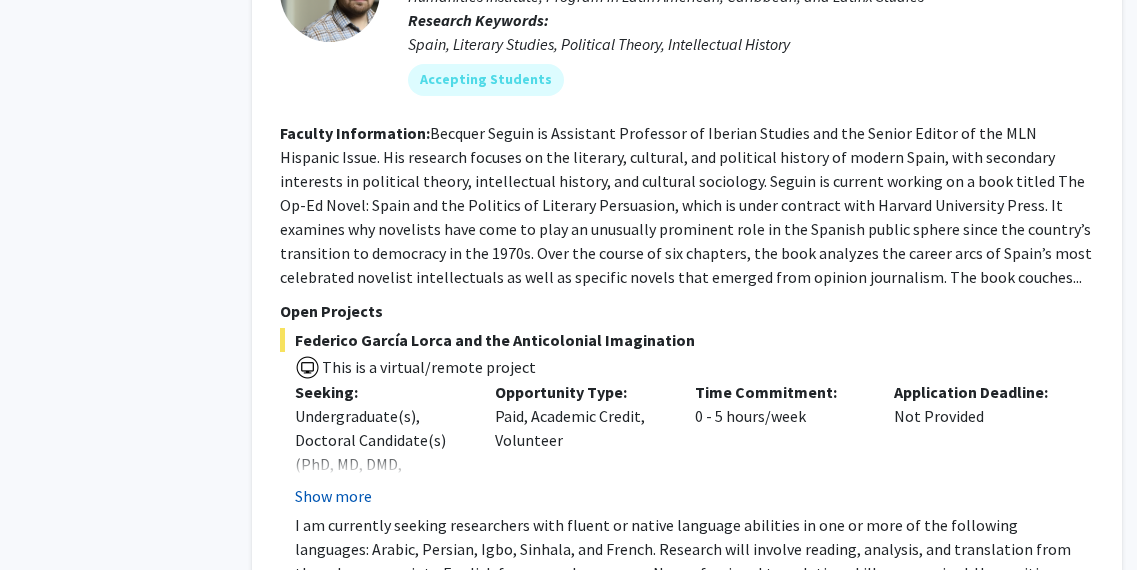 click on "Show more" 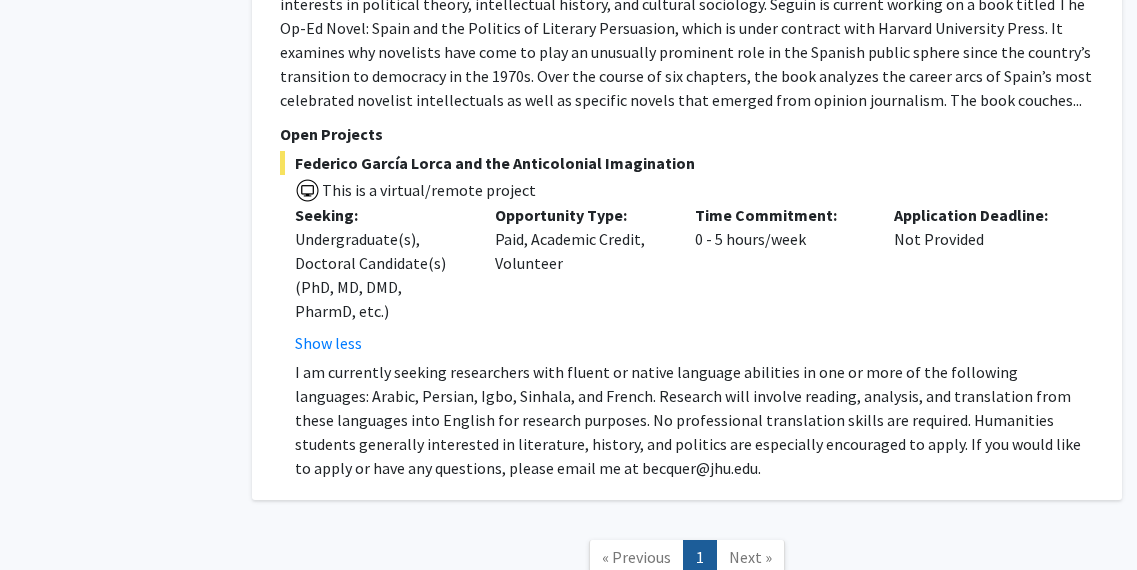 scroll, scrollTop: 2912, scrollLeft: 63, axis: both 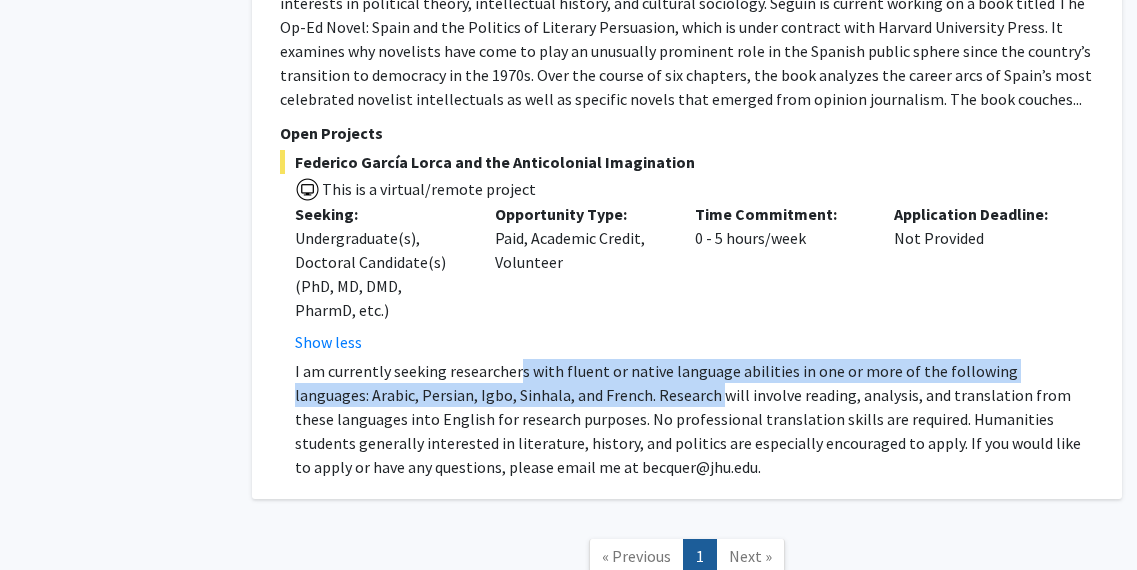 drag, startPoint x: 514, startPoint y: 336, endPoint x: 652, endPoint y: 356, distance: 139.44174 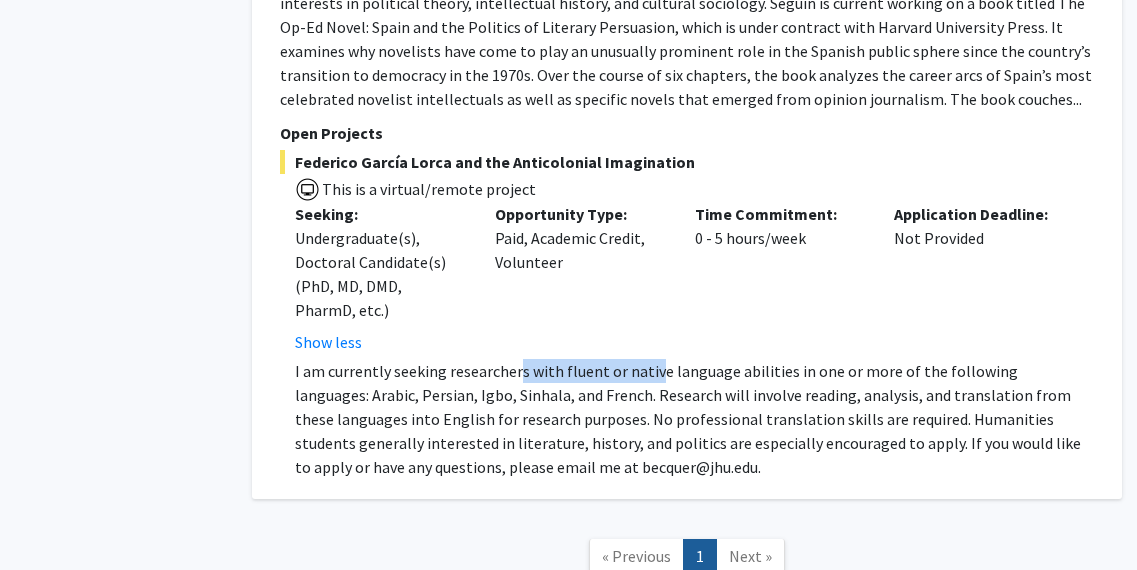 click on "I am currently seeking researchers with fluent or native language abilities in one or more of the following languages: Arabic, Persian, Igbo, Sinhala, and French. Research will involve reading, analysis, and translation from these languages into English for research purposes. No professional translation skills are required. Humanities students generally interested in literature, history, and politics are especially encouraged to apply. If you would like to apply or have any questions, please email me at becquer@jhu.edu." 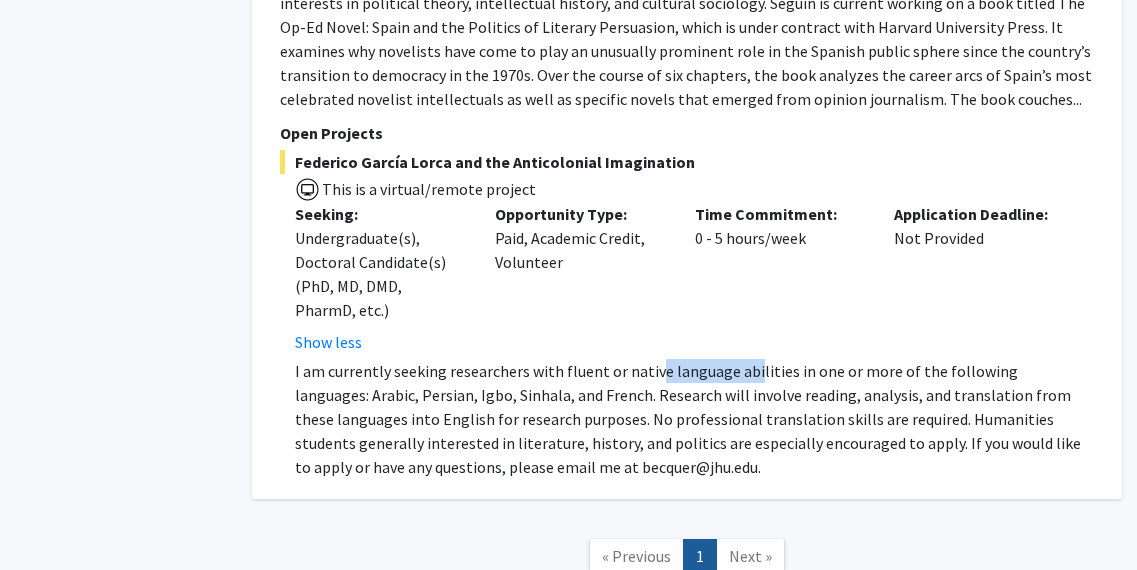 drag, startPoint x: 652, startPoint y: 356, endPoint x: 747, endPoint y: 353, distance: 95.047356 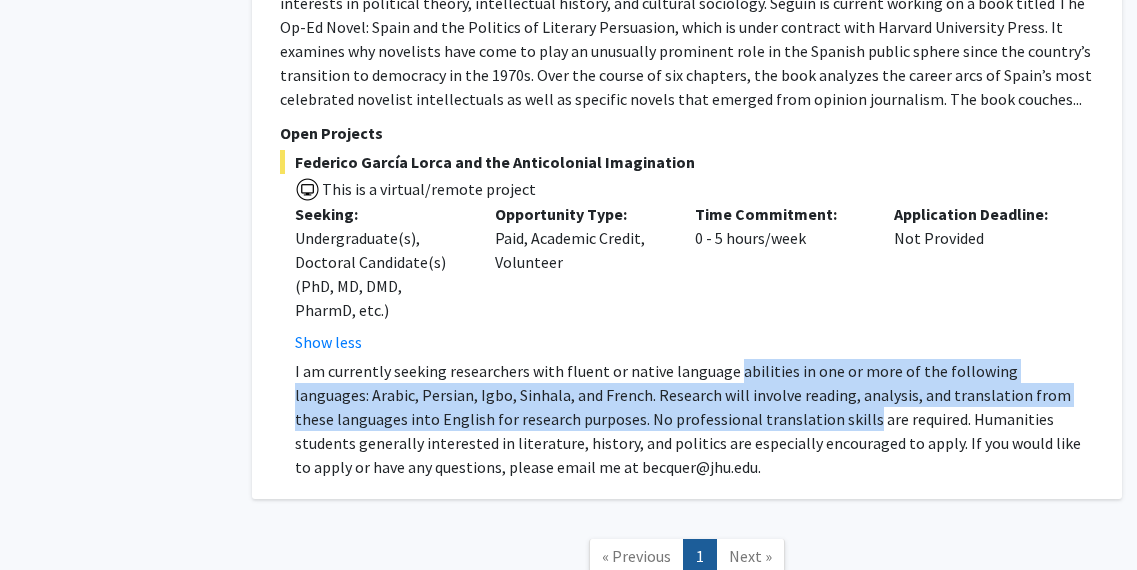 drag, startPoint x: 747, startPoint y: 353, endPoint x: 731, endPoint y: 388, distance: 38.483765 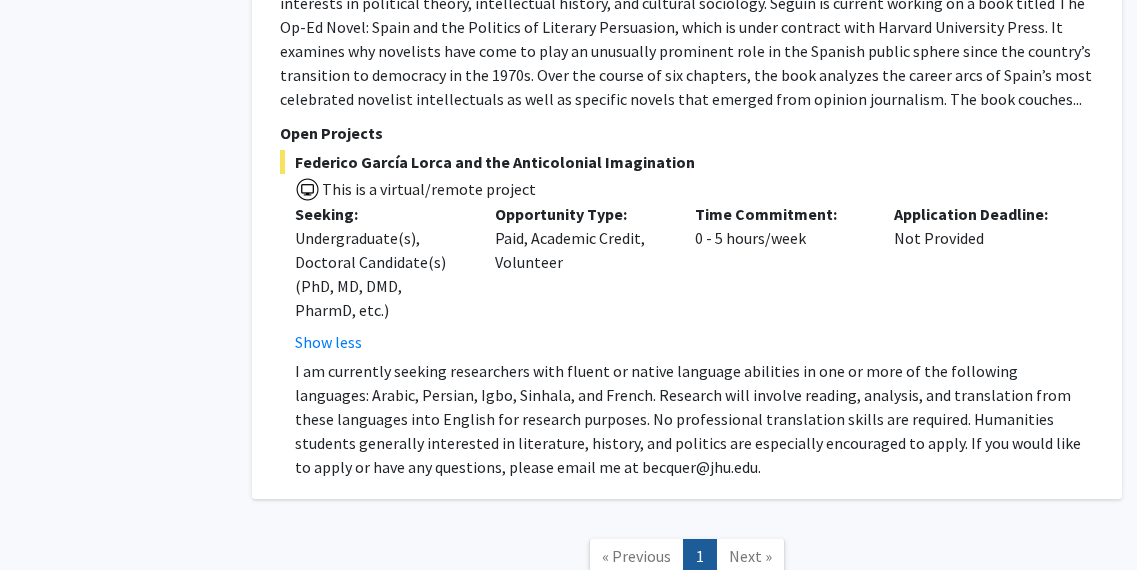 click on "I am currently seeking researchers with fluent or native language abilities in one or more of the following languages: Arabic, Persian, Igbo, Sinhala, and French. Research will involve reading, analysis, and translation from these languages into English for research purposes. No professional translation skills are required. Humanities students generally interested in literature, history, and politics are especially encouraged to apply. If you would like to apply or have any questions, please email me at becquer@jhu.edu." 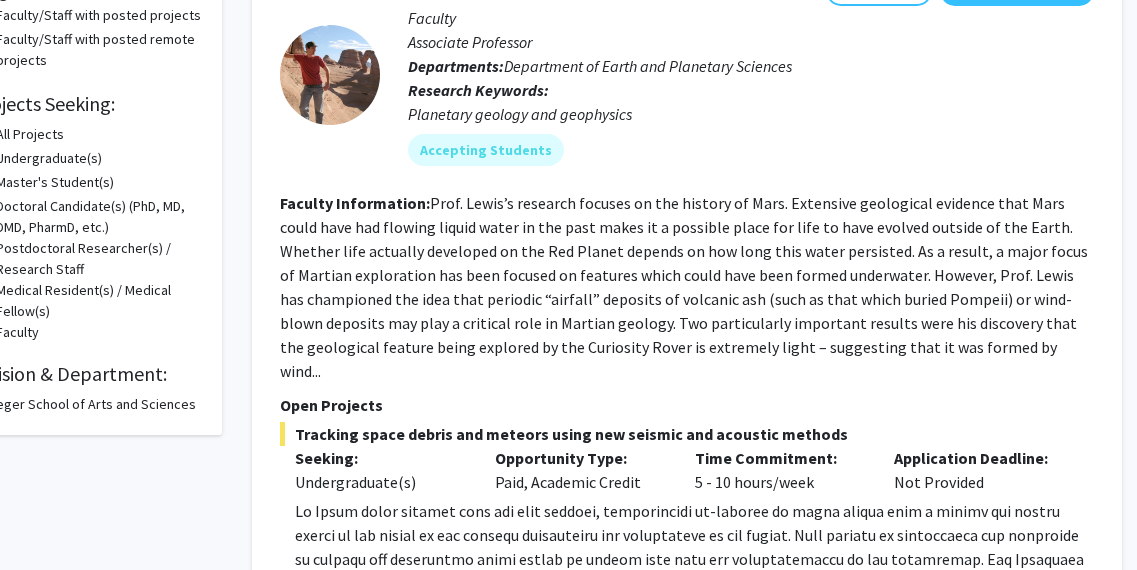 scroll, scrollTop: 254, scrollLeft: 0, axis: vertical 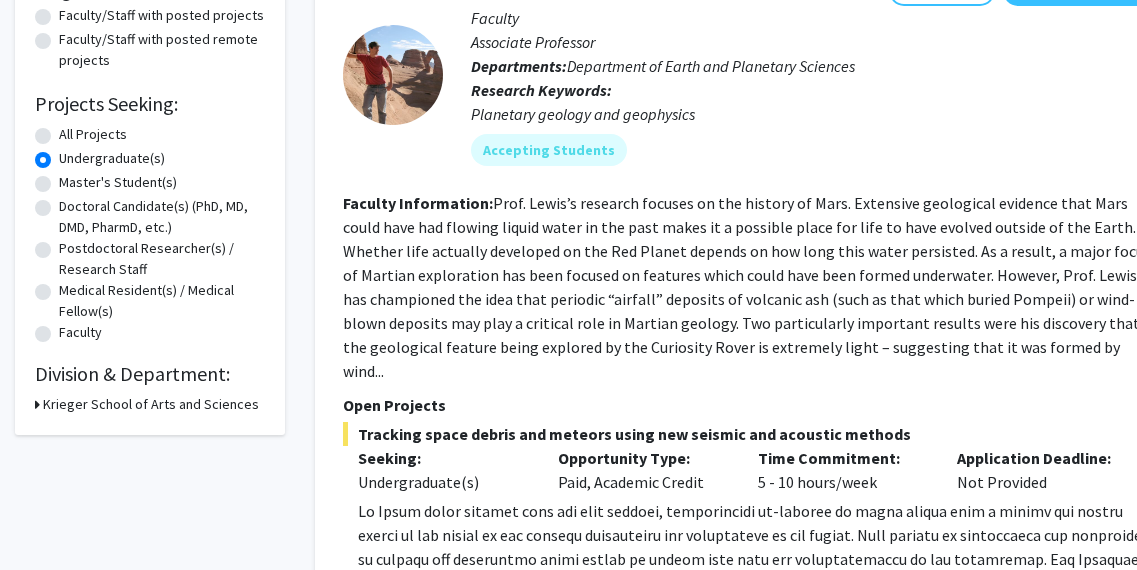 click 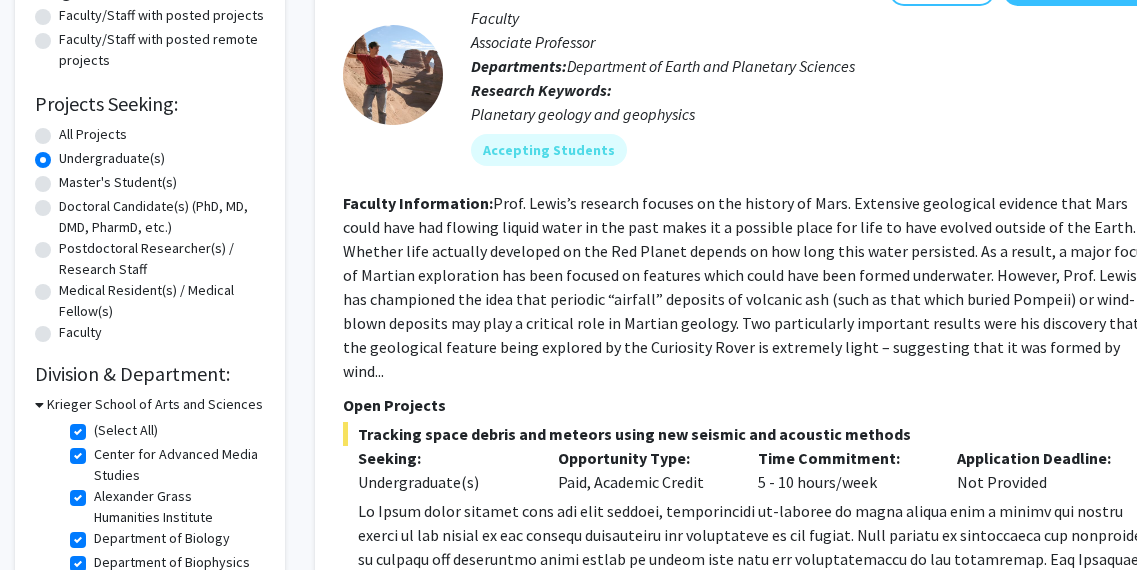 scroll, scrollTop: 0, scrollLeft: 0, axis: both 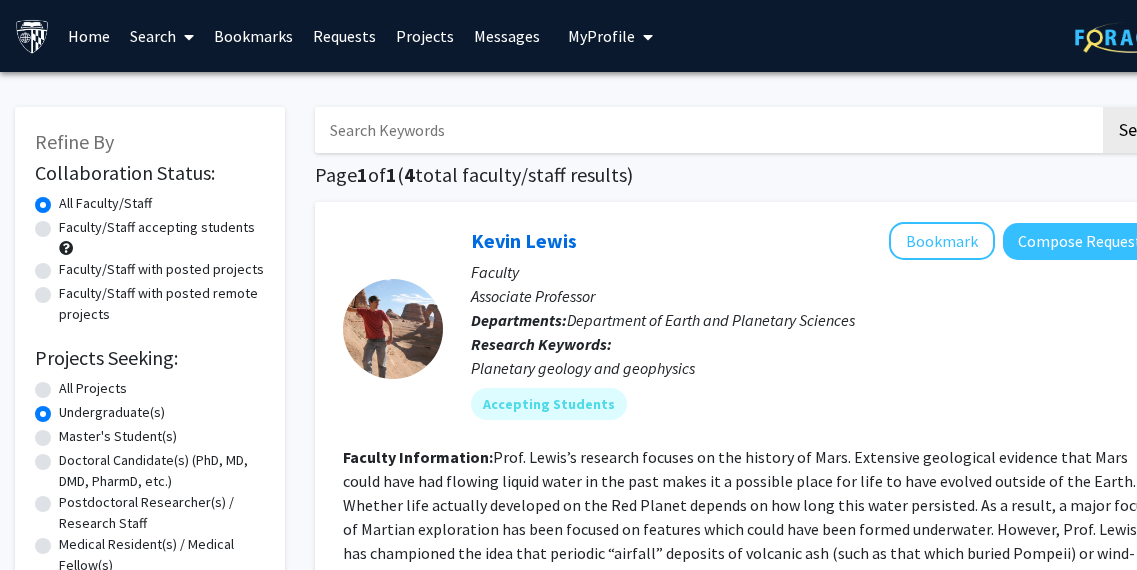 click on "Undergraduate(s)" 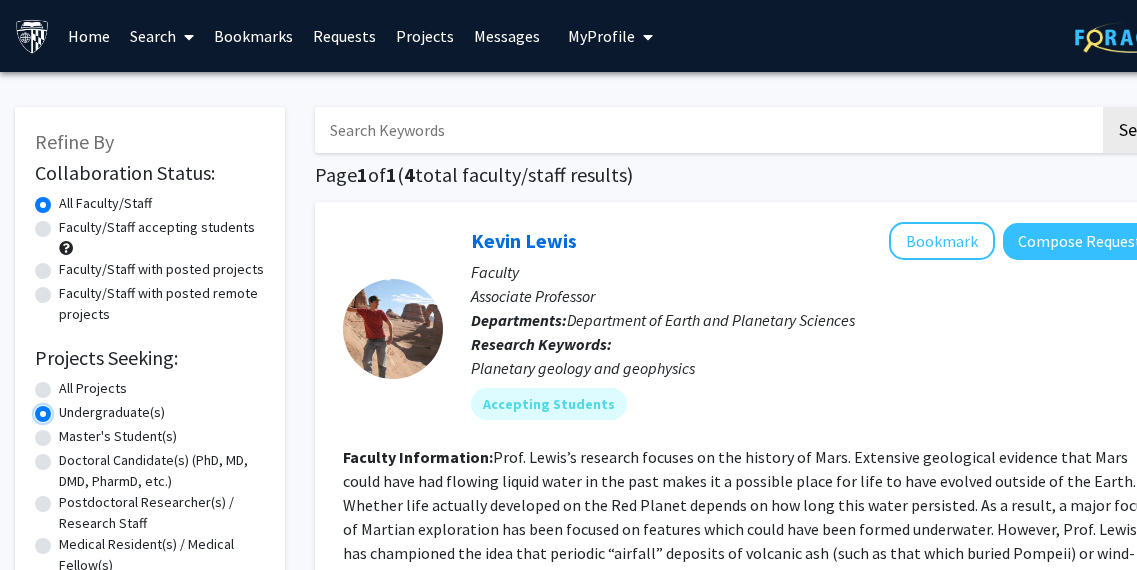 click on "Undergraduate(s)" at bounding box center [65, 408] 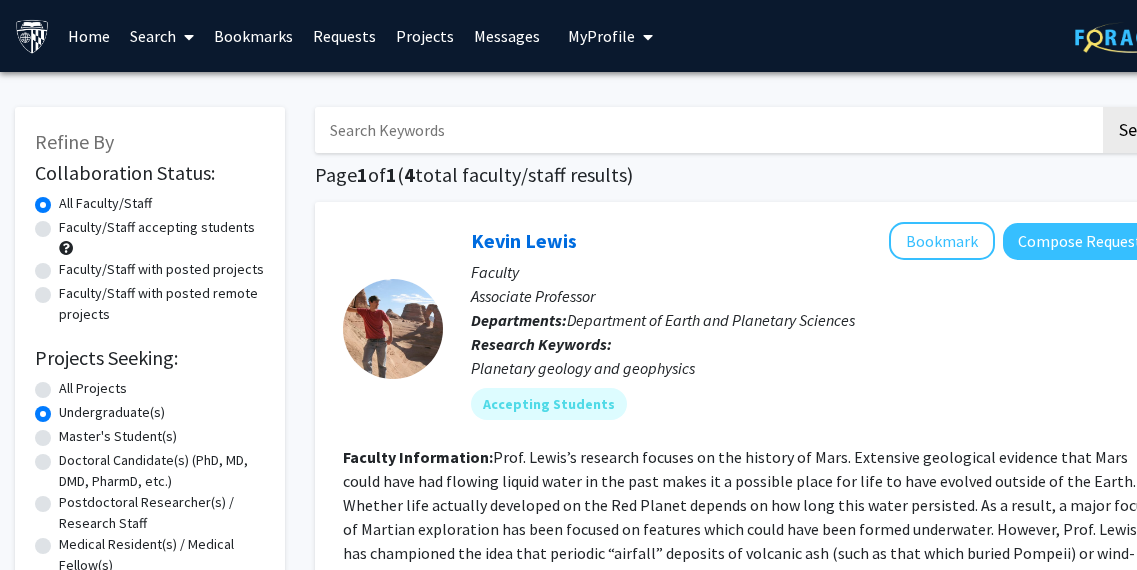click on "Projects" at bounding box center [425, 36] 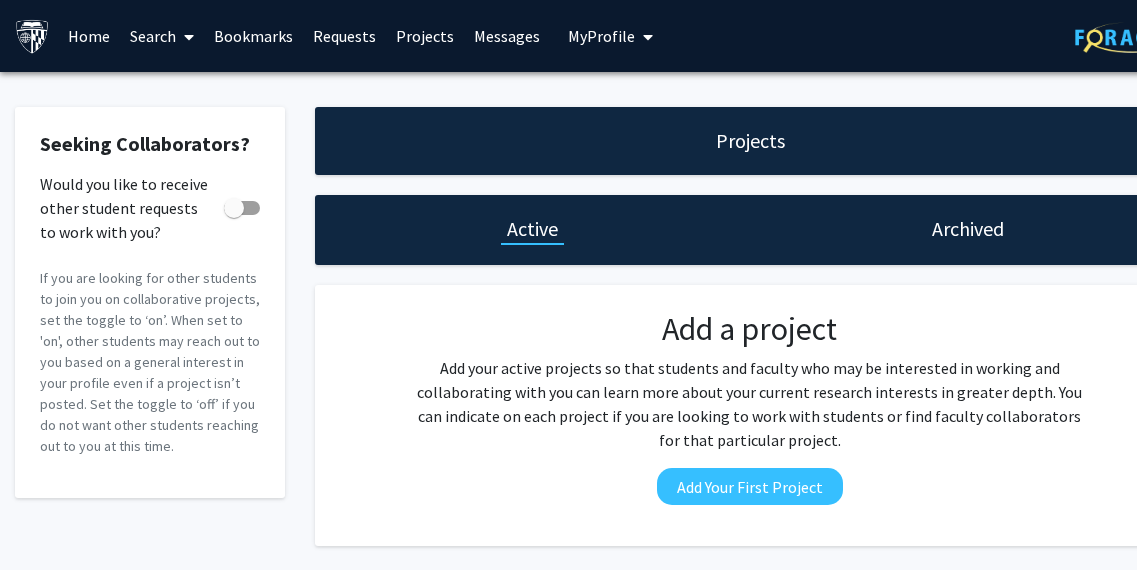 scroll, scrollTop: 0, scrollLeft: 8, axis: horizontal 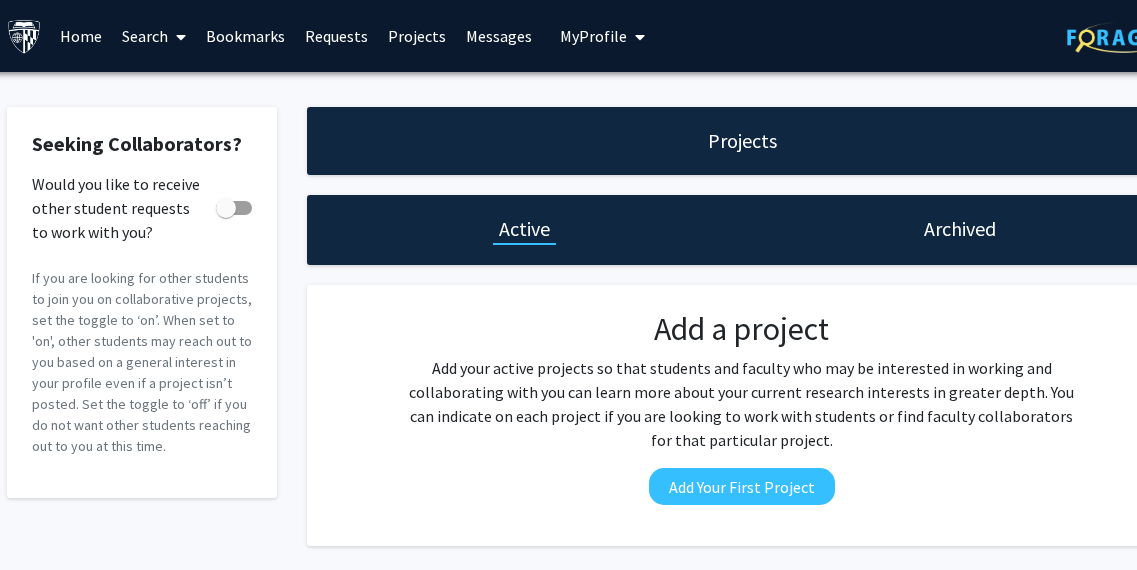click on "Search" at bounding box center (154, 36) 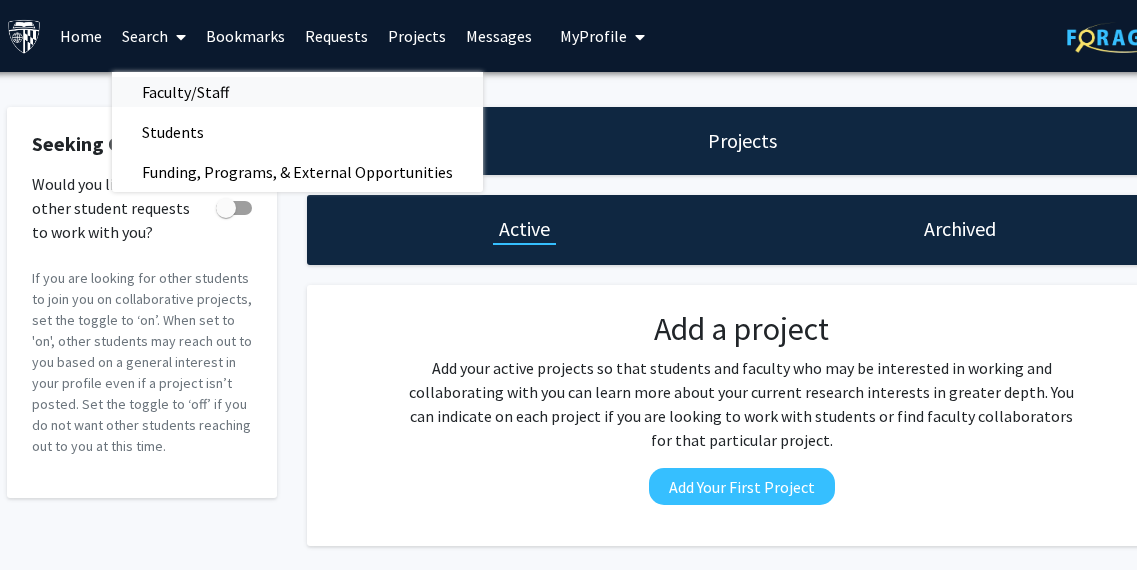click on "Faculty/Staff" at bounding box center (185, 92) 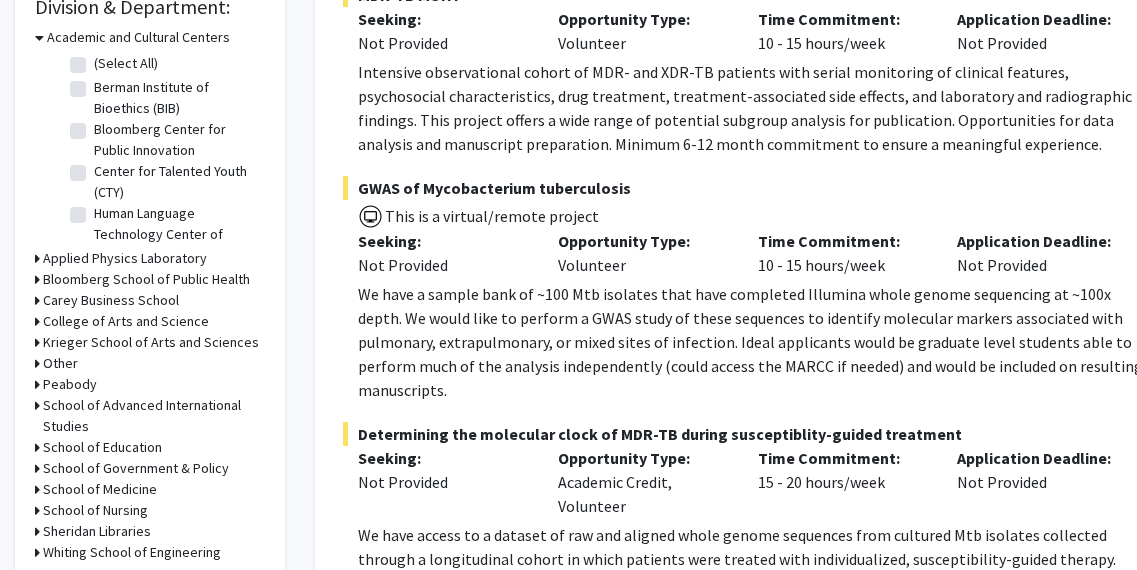 scroll, scrollTop: 657, scrollLeft: 0, axis: vertical 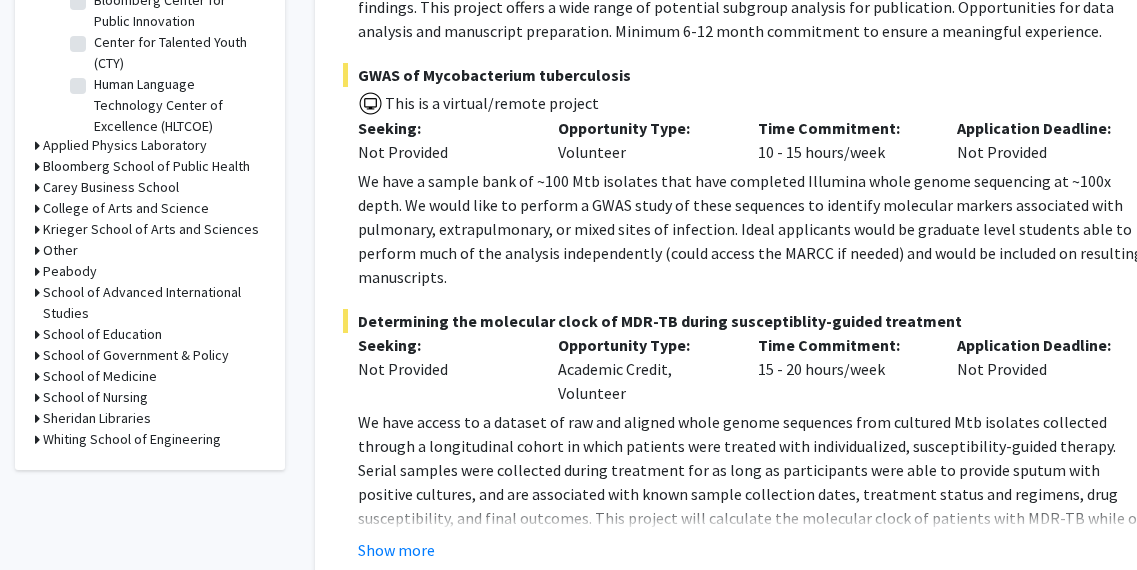 click on "Bloomberg School of Public Health" at bounding box center (146, 166) 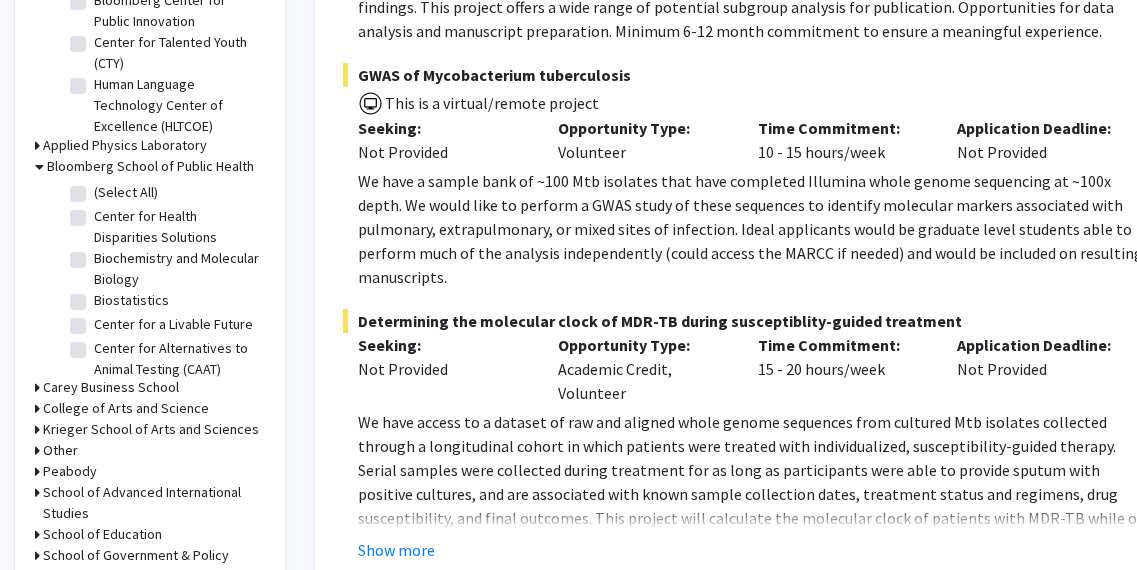 click on "(Select All)" 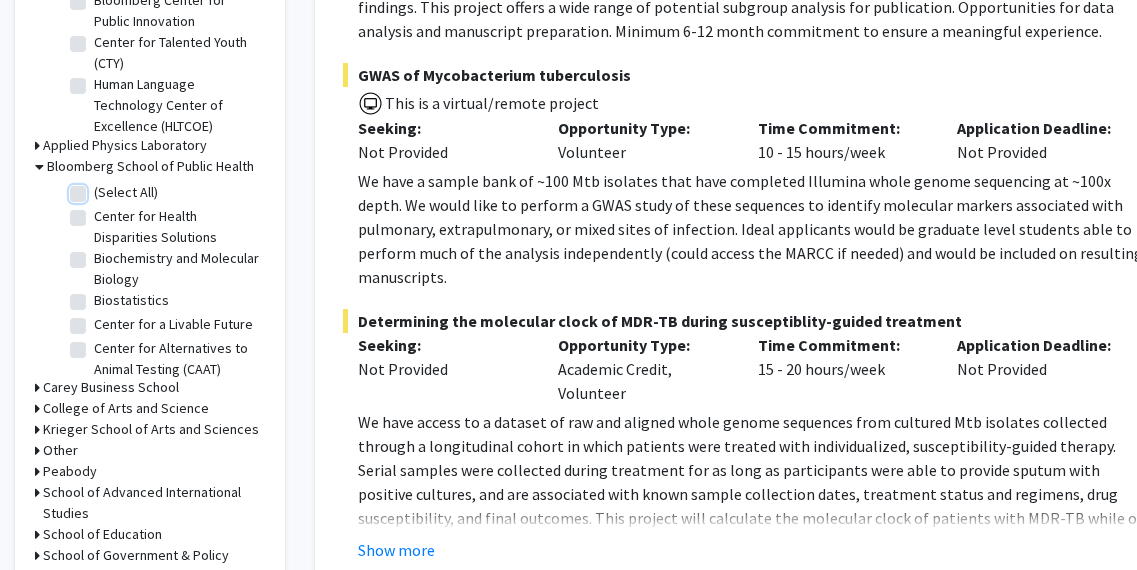 click on "(Select All)" at bounding box center (100, 188) 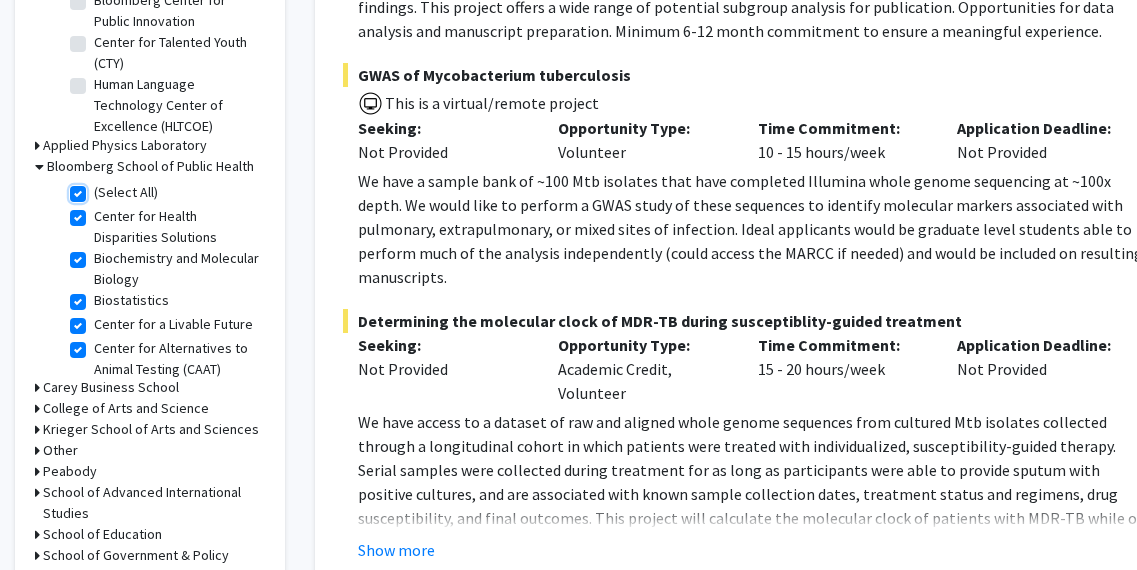 checkbox on "true" 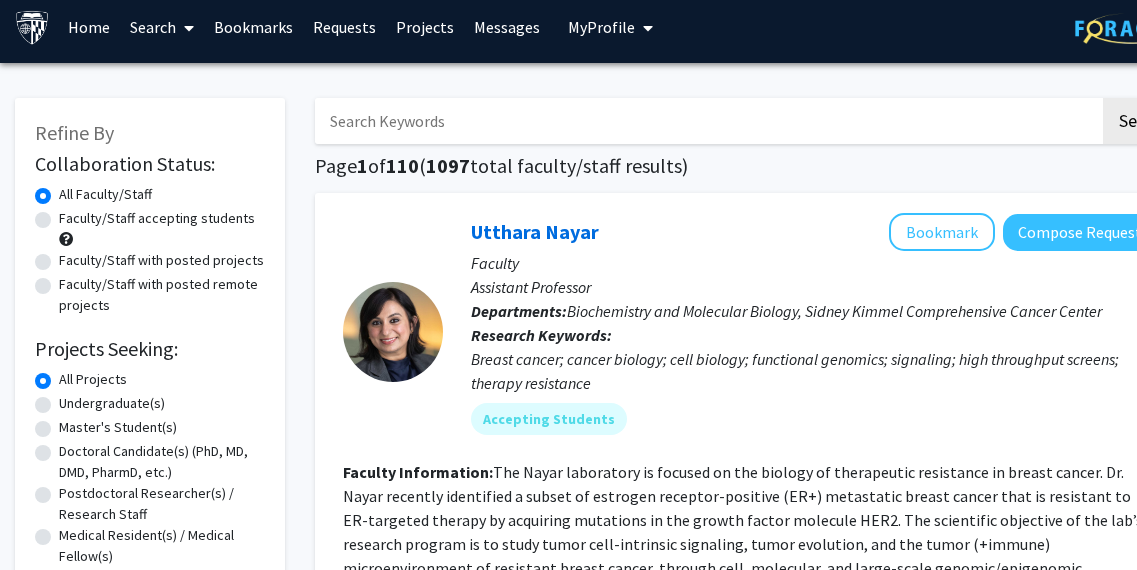 scroll, scrollTop: 13, scrollLeft: 0, axis: vertical 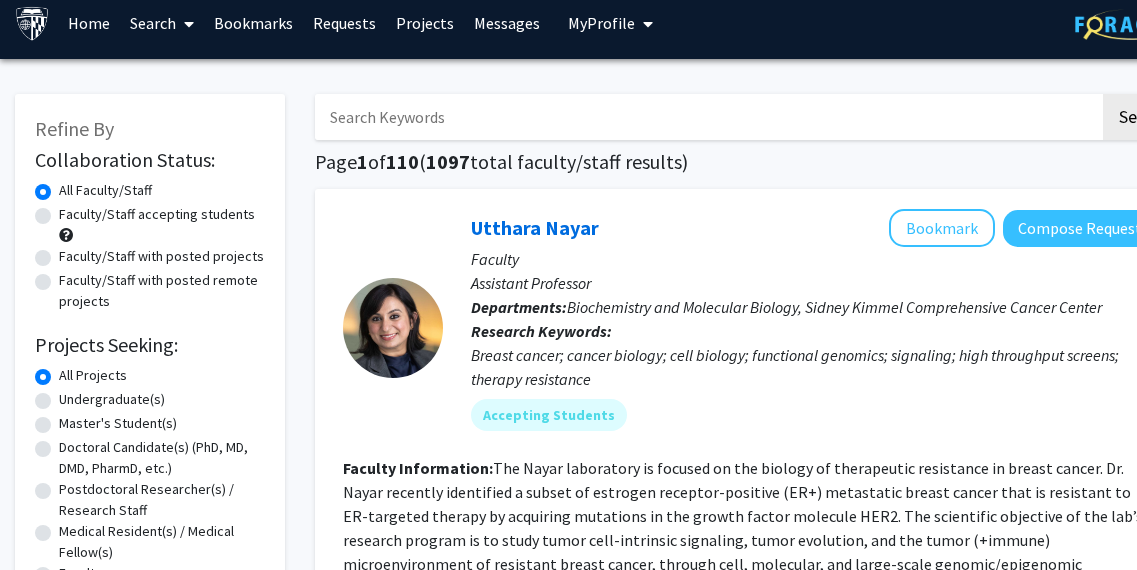 click on "Undergraduate(s)" 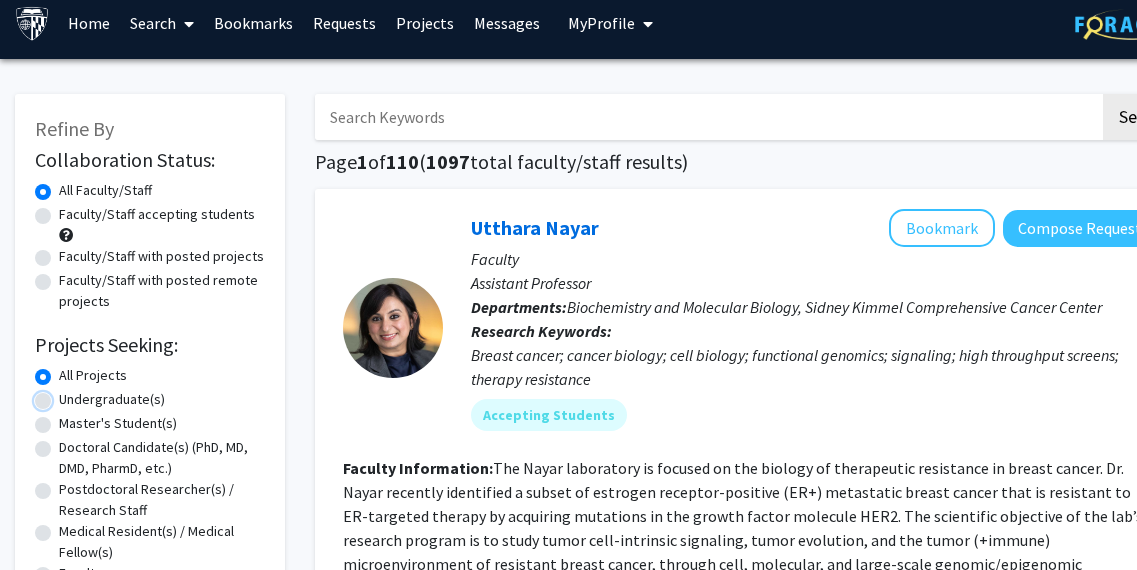 click on "Undergraduate(s)" at bounding box center (65, 395) 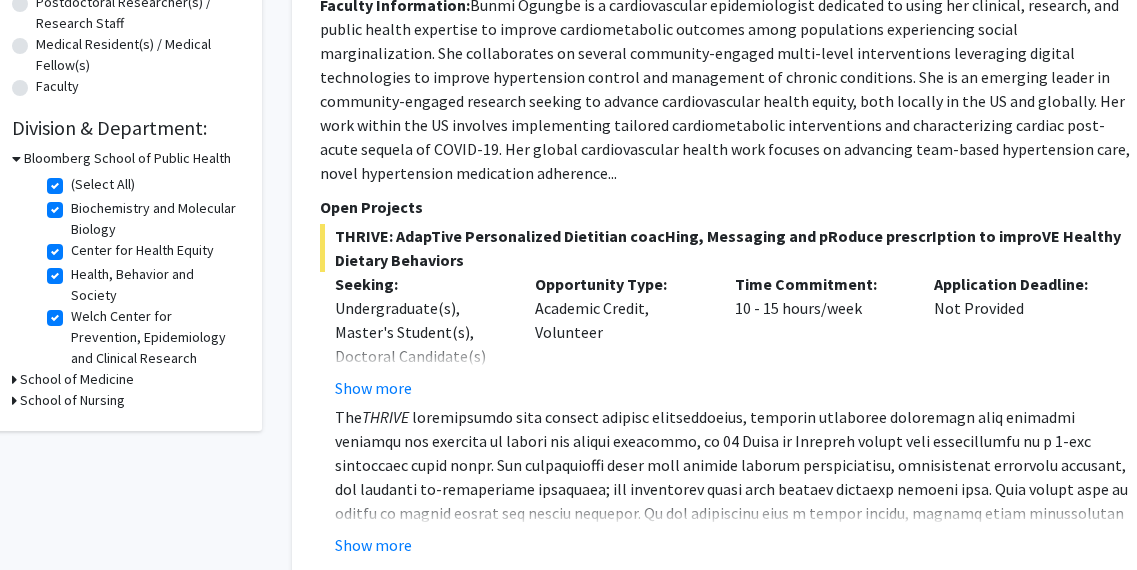 scroll, scrollTop: 501, scrollLeft: 23, axis: both 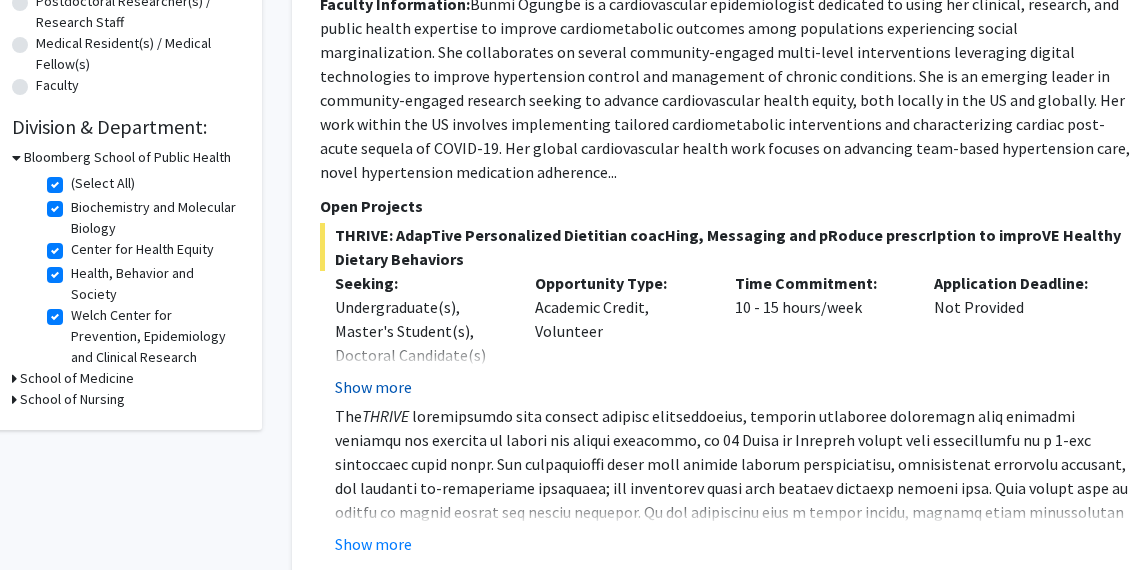 click on "Show more" 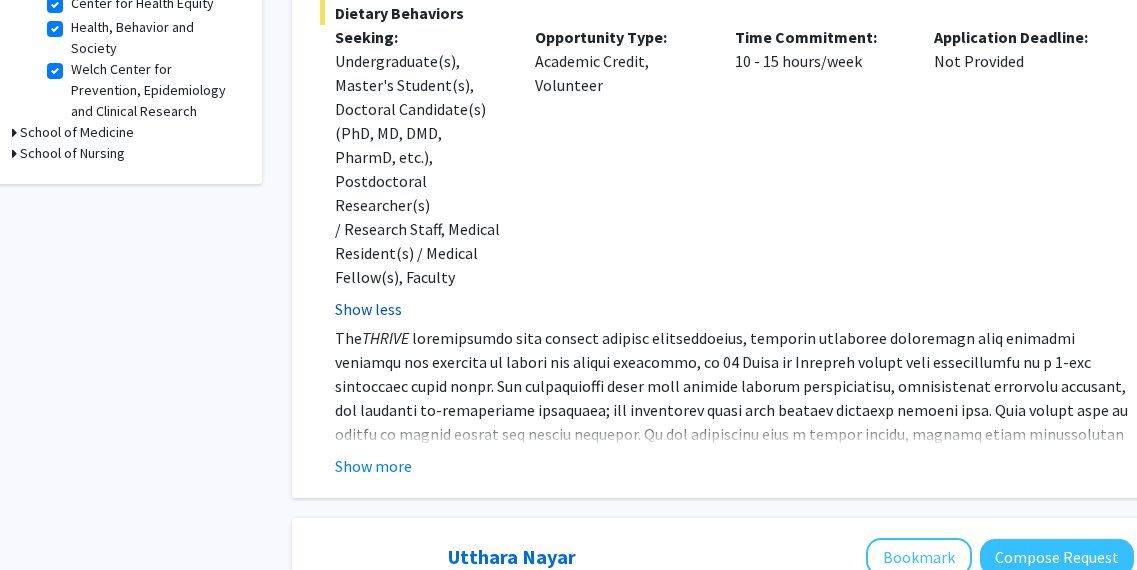 scroll, scrollTop: 753, scrollLeft: 23, axis: both 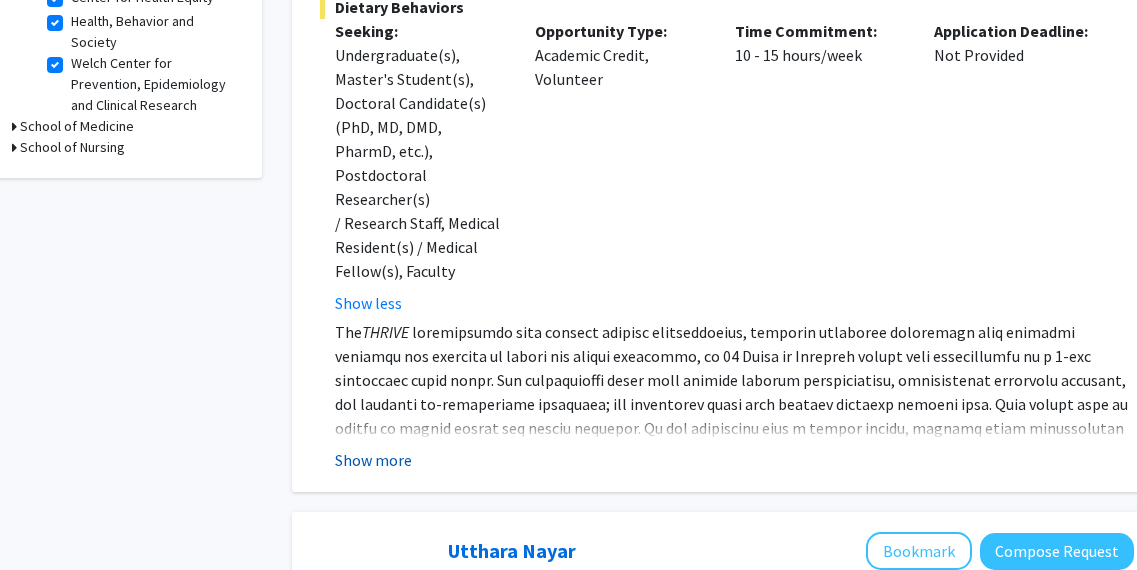 click on "Show more" 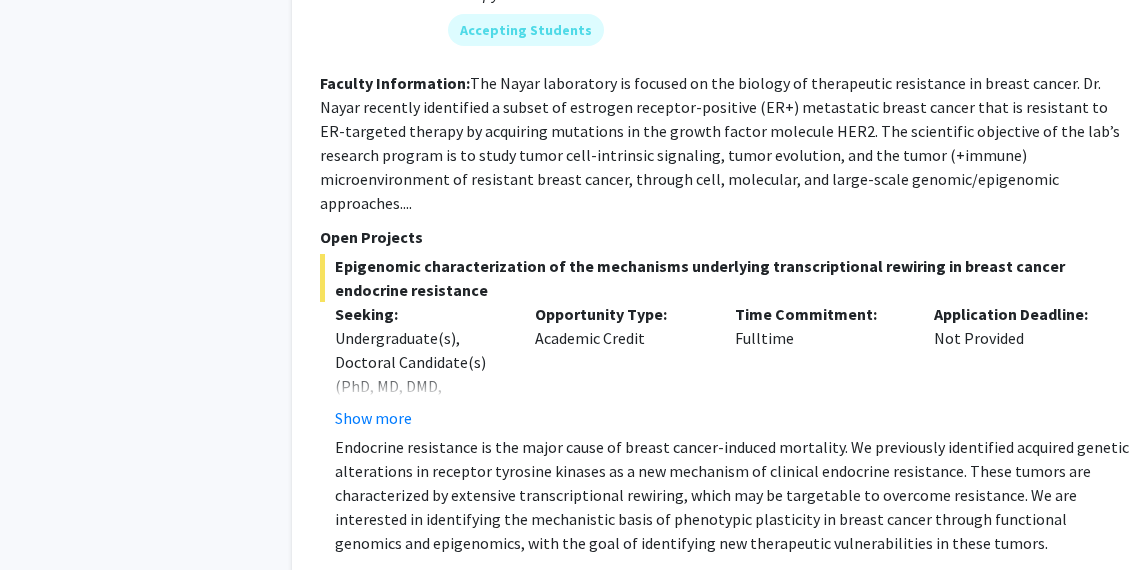 scroll, scrollTop: 1735, scrollLeft: 23, axis: both 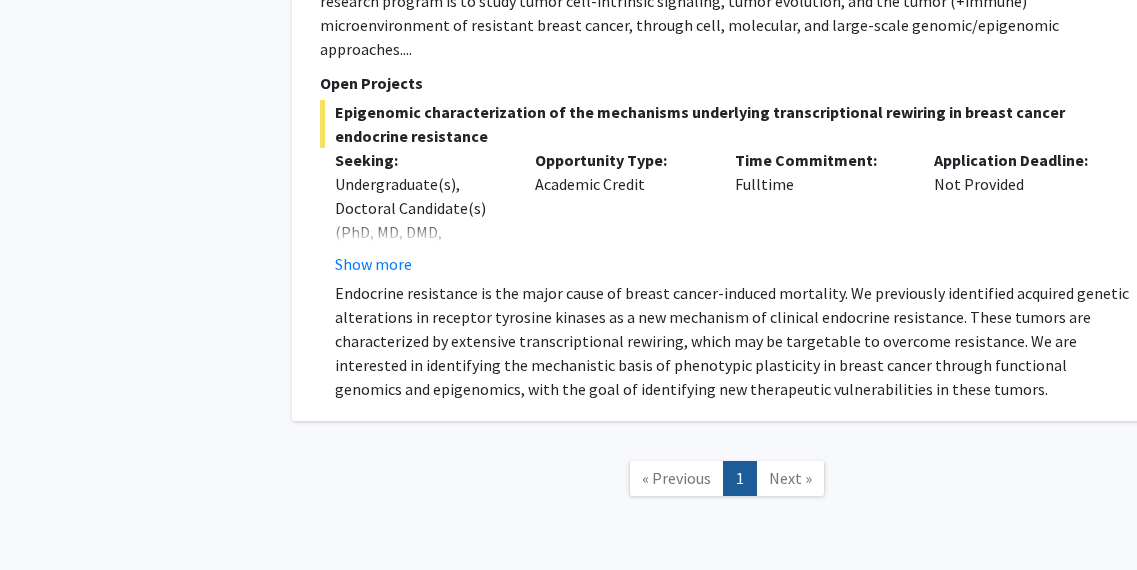 click on "Next »" 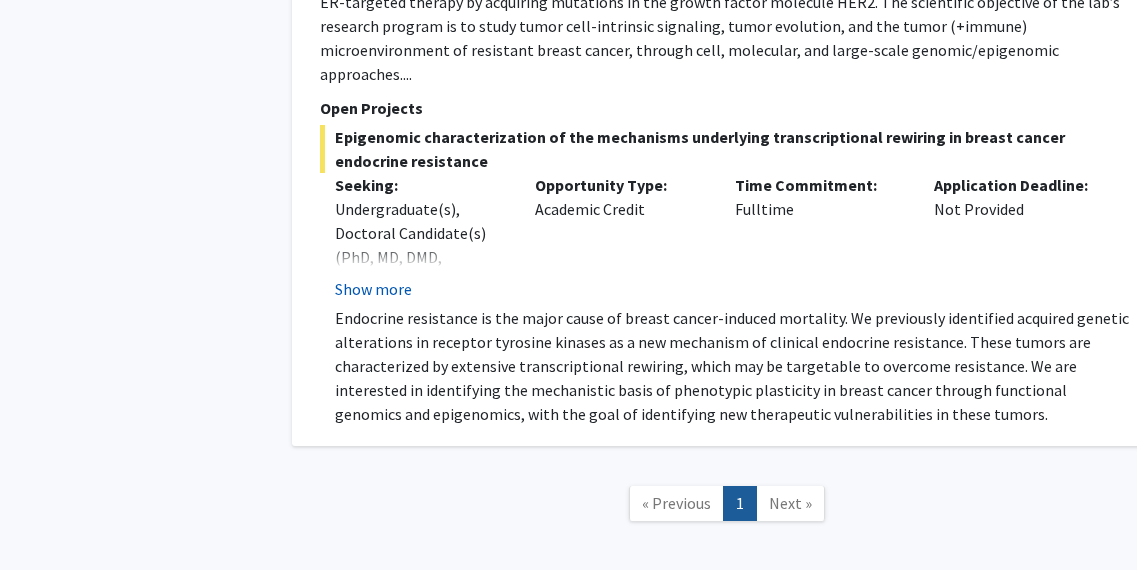 click on "Show more" 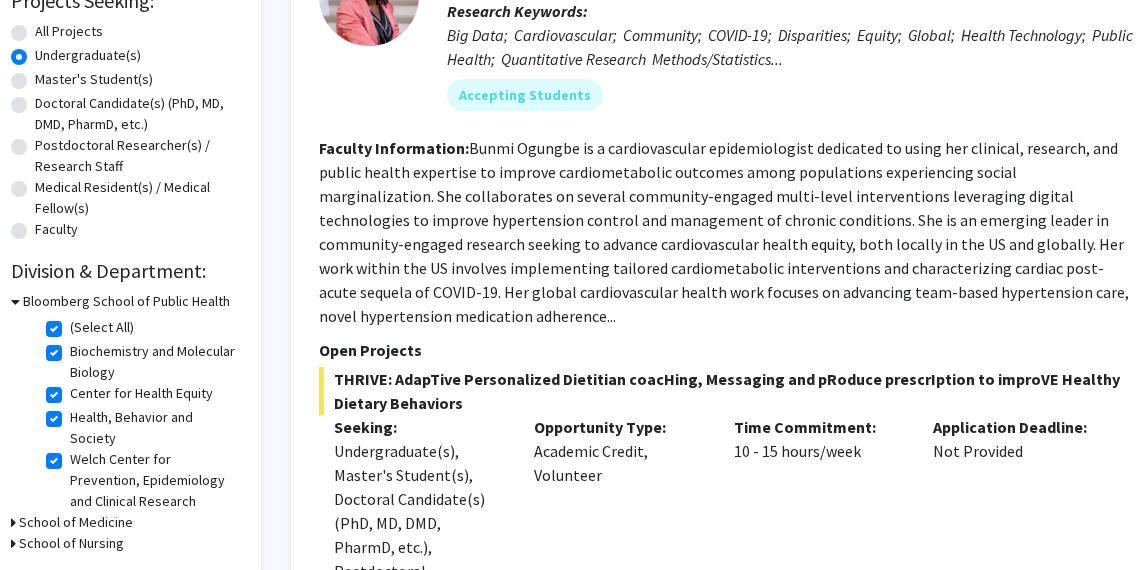scroll, scrollTop: 360, scrollLeft: 24, axis: both 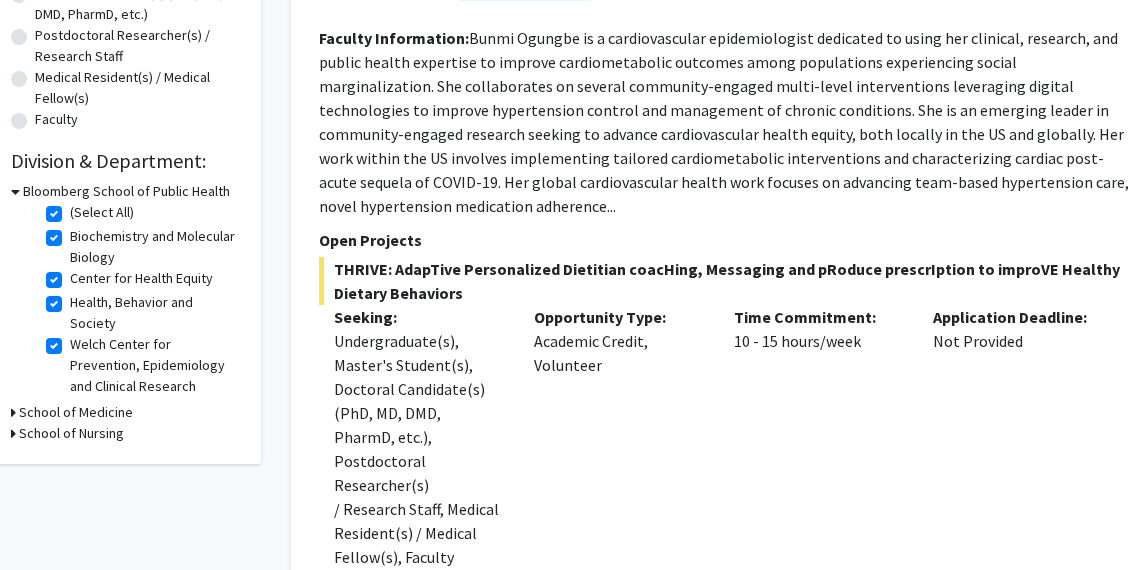 radio on "true" 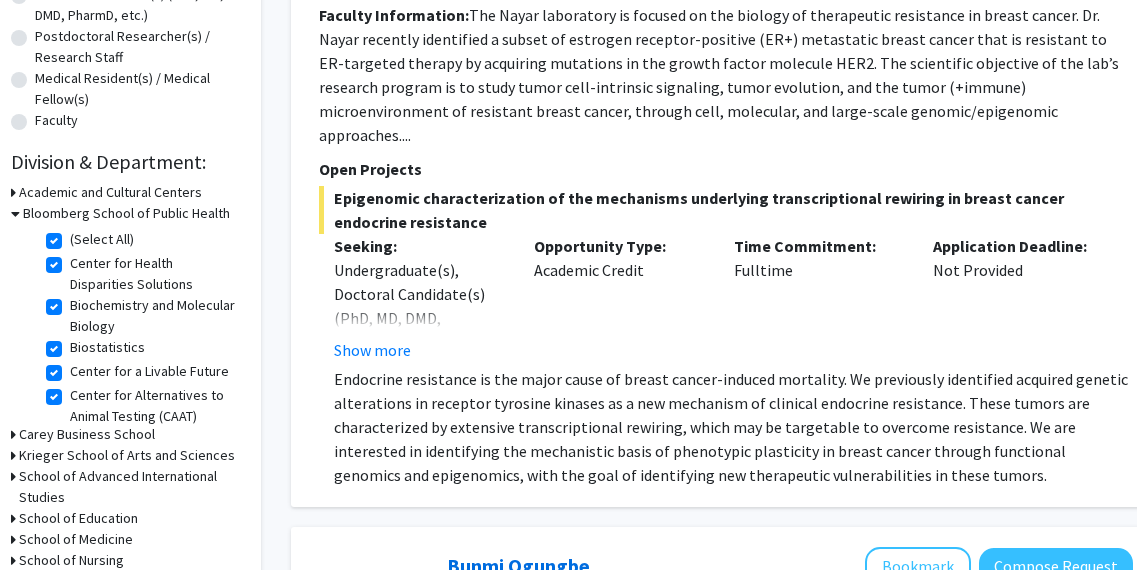 scroll, scrollTop: 467, scrollLeft: 24, axis: both 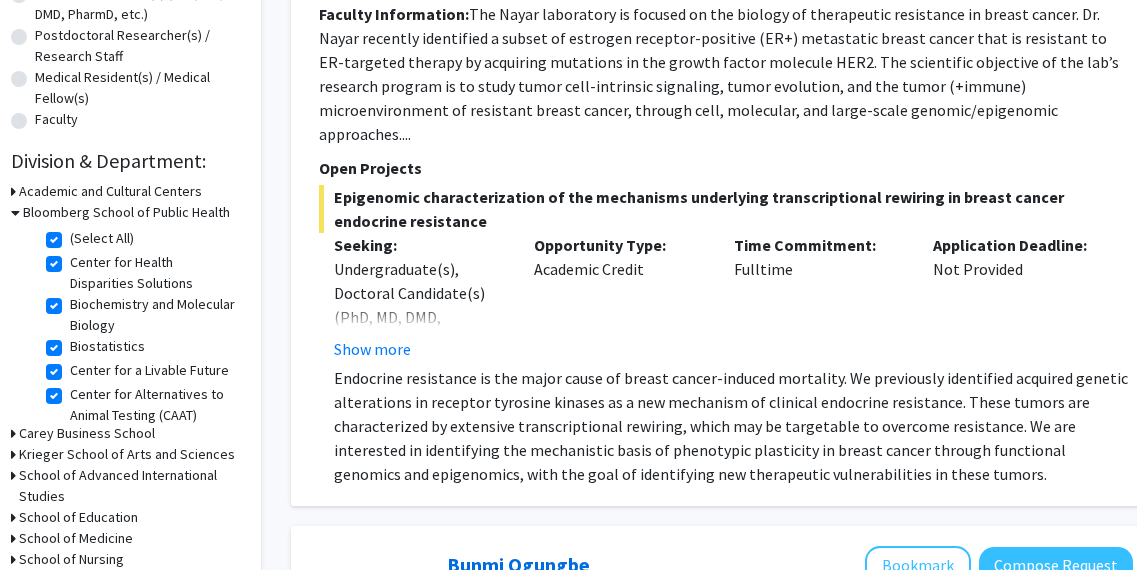 click on "Bloomberg School of Public Health" at bounding box center (126, 212) 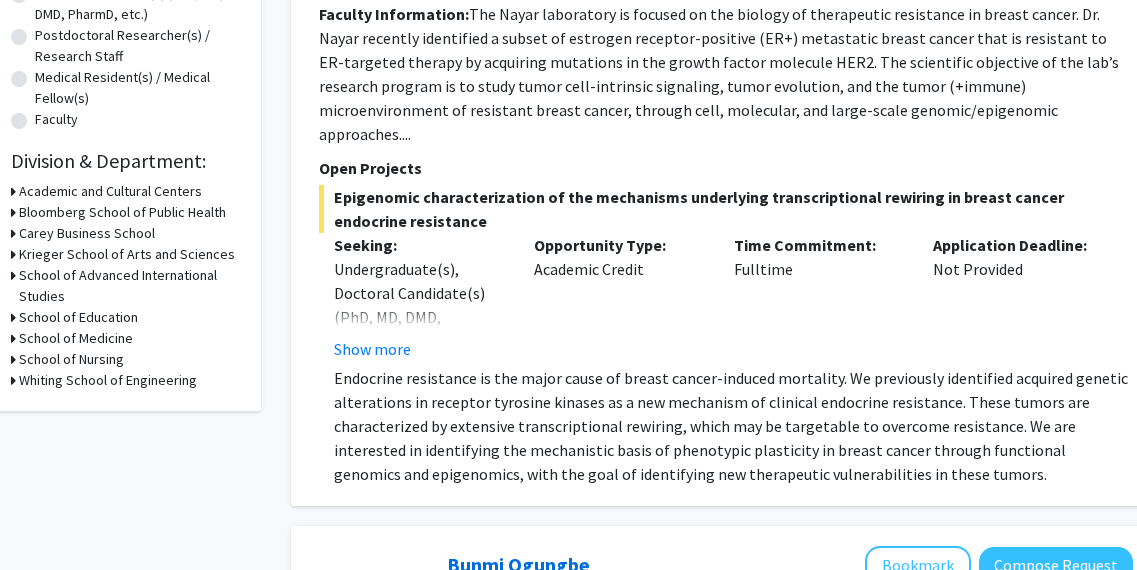 click on "Bloomberg School of Public Health" at bounding box center [122, 212] 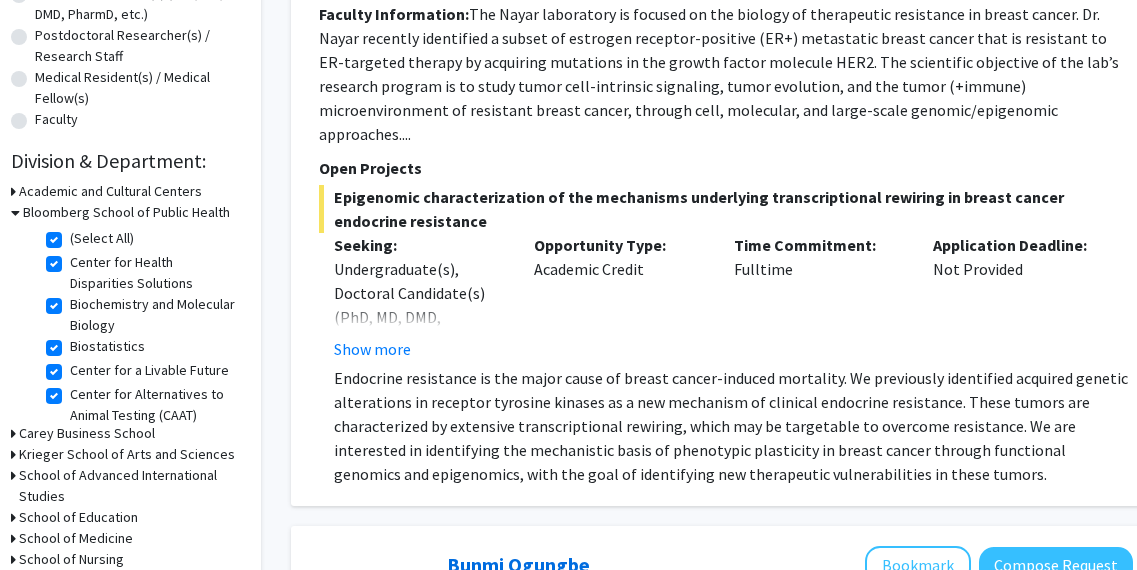 click on "(Select All)" 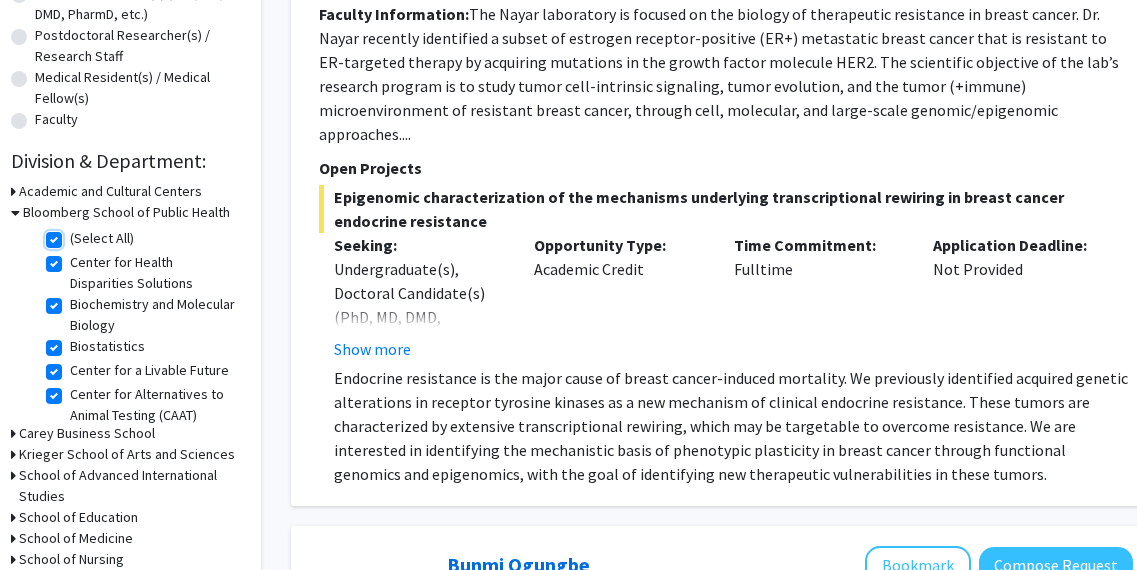 click on "(Select All)" at bounding box center (76, 234) 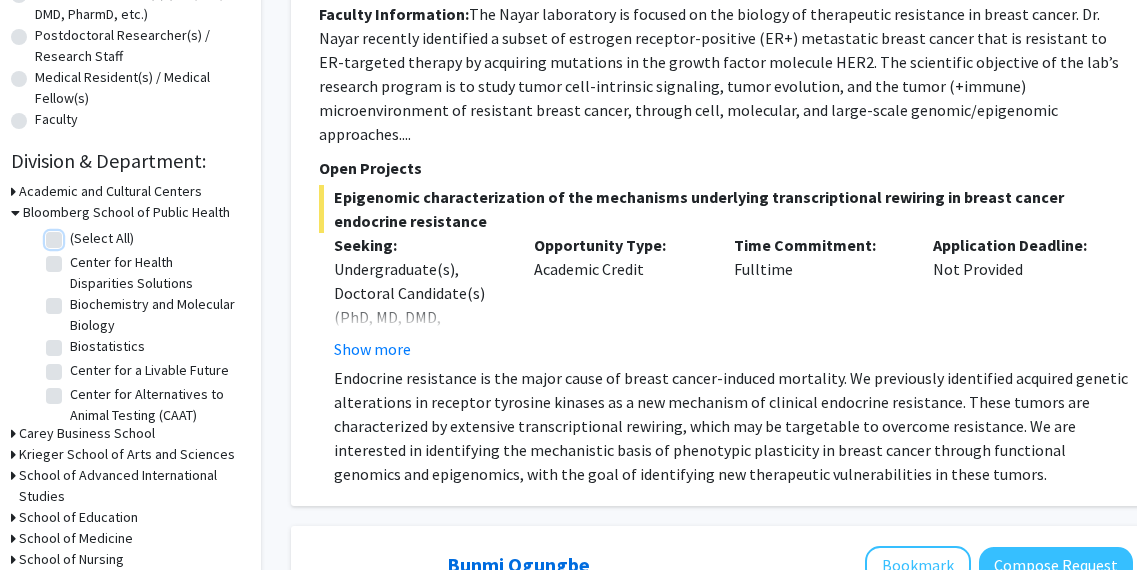 checkbox on "false" 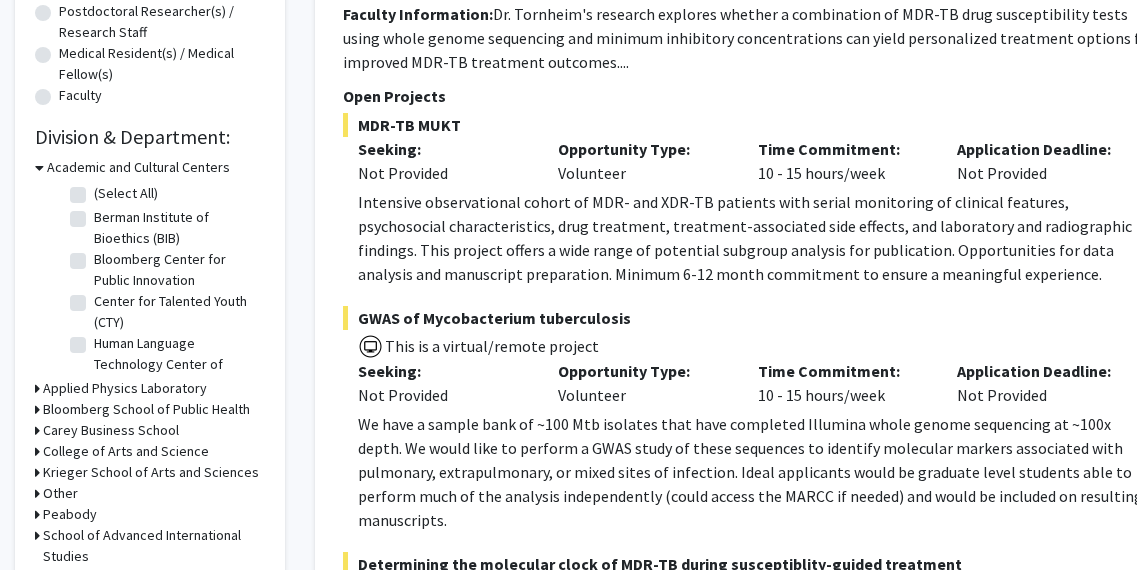 scroll, scrollTop: 498, scrollLeft: 0, axis: vertical 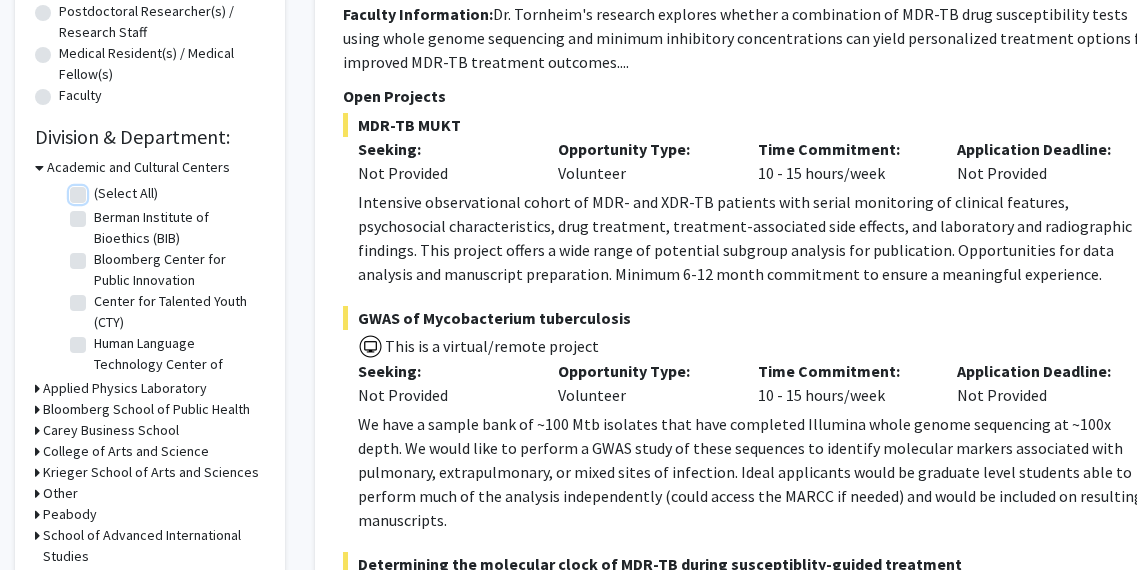 click on "(Select All)" at bounding box center (100, 189) 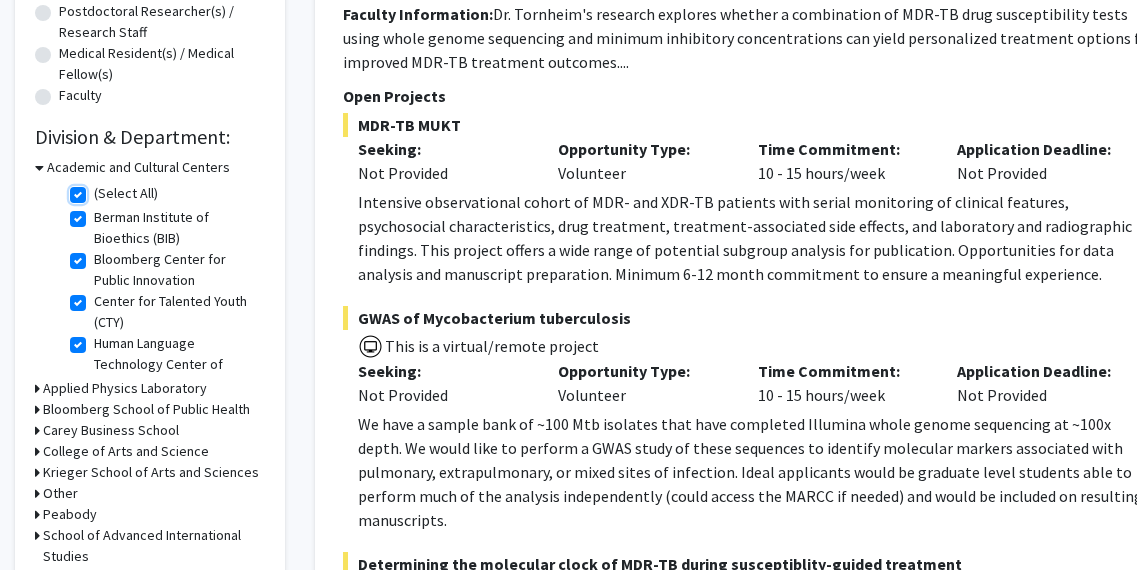 checkbox on "true" 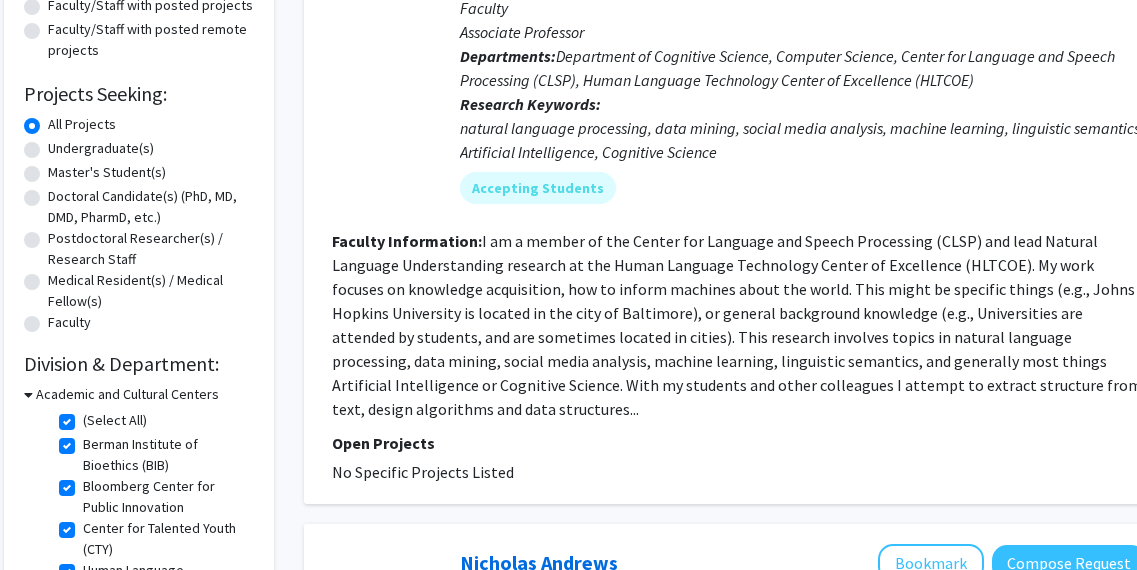 scroll, scrollTop: 262, scrollLeft: 11, axis: both 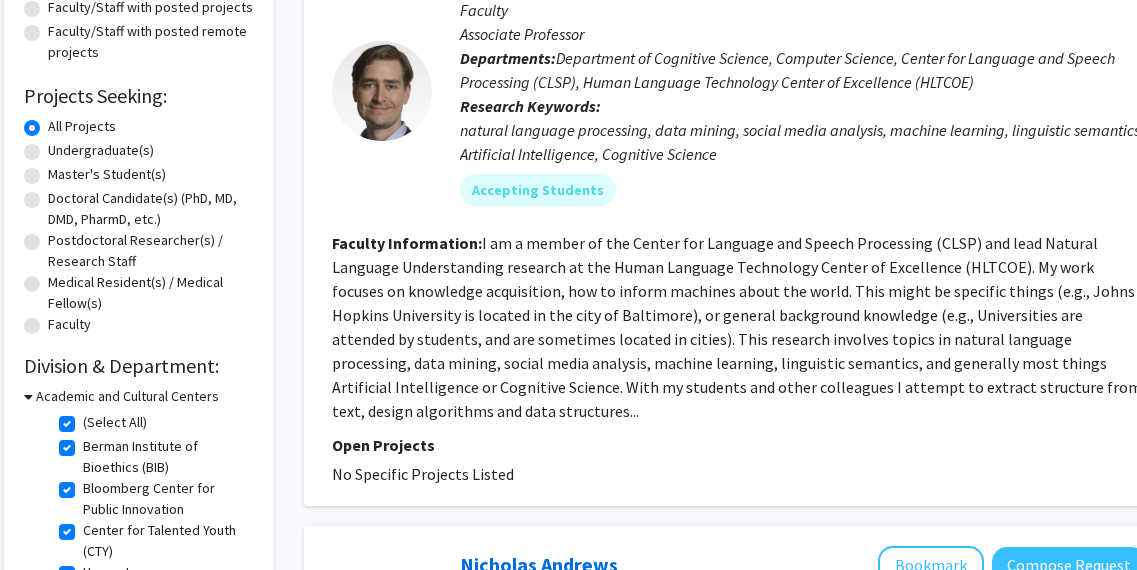 click on "Undergraduate(s)" 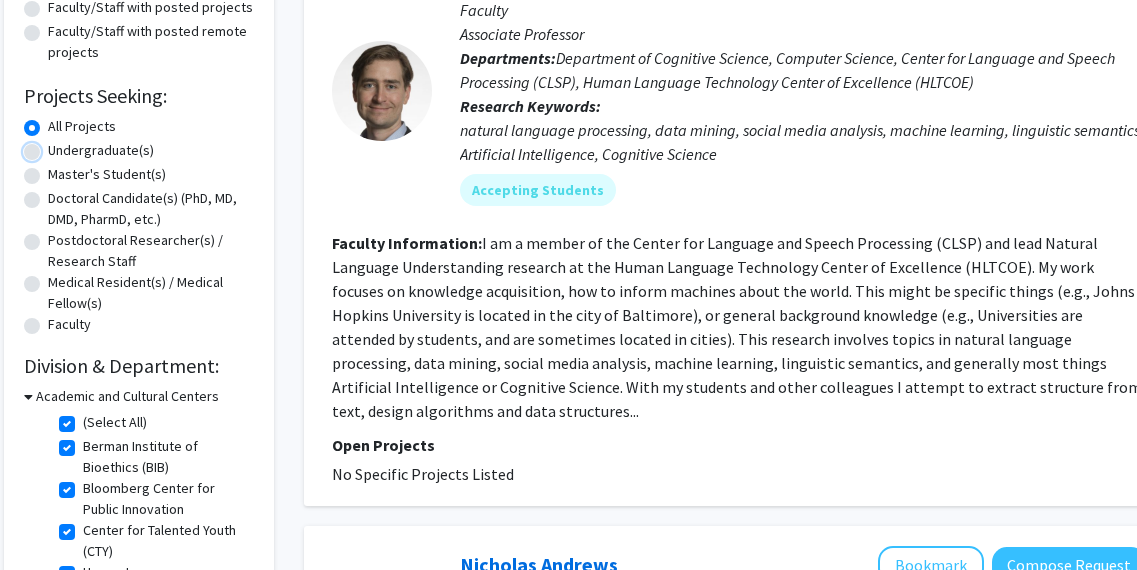 click on "Undergraduate(s)" at bounding box center [54, 146] 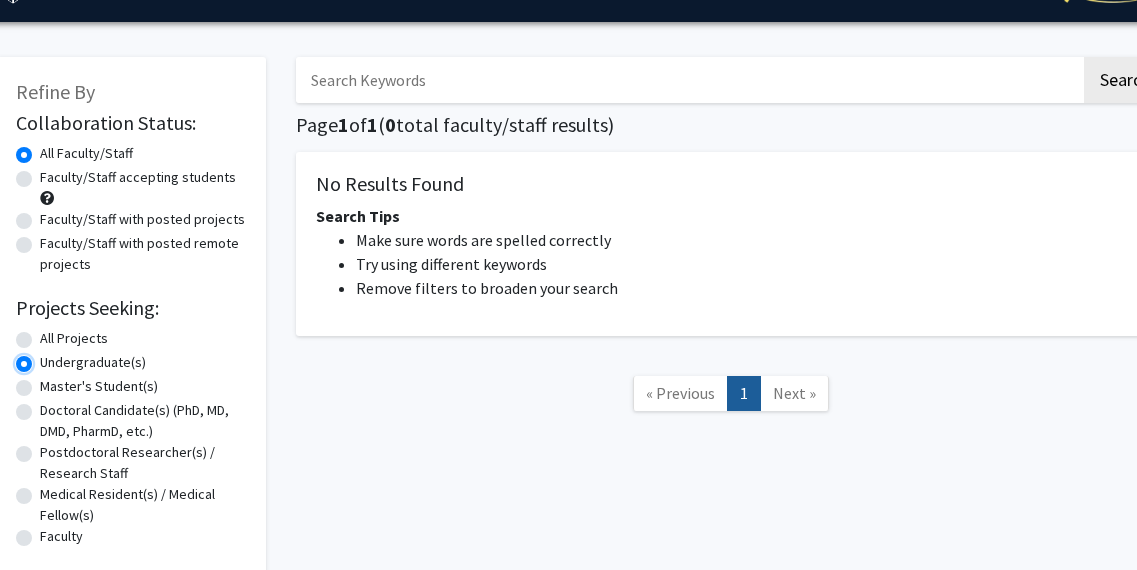 scroll, scrollTop: 59, scrollLeft: 16, axis: both 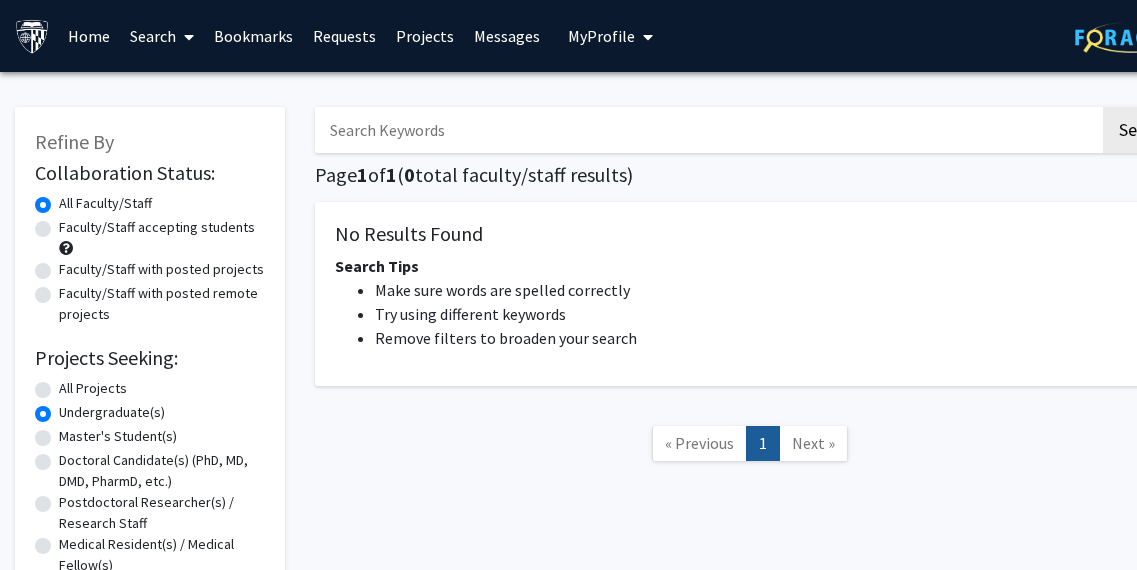click at bounding box center [185, 37] 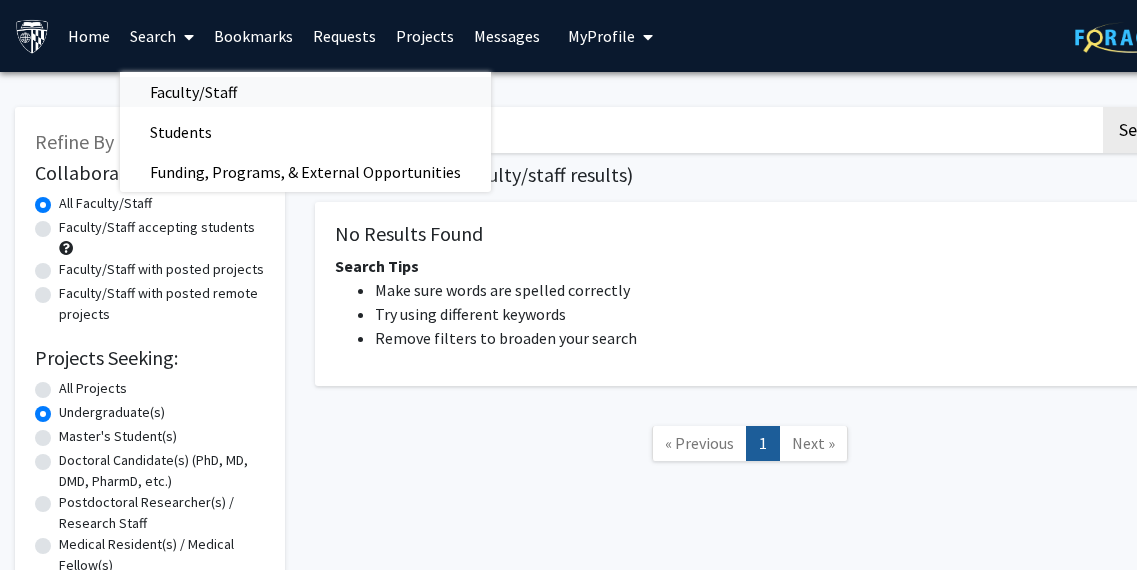 click on "Faculty/Staff" at bounding box center [193, 92] 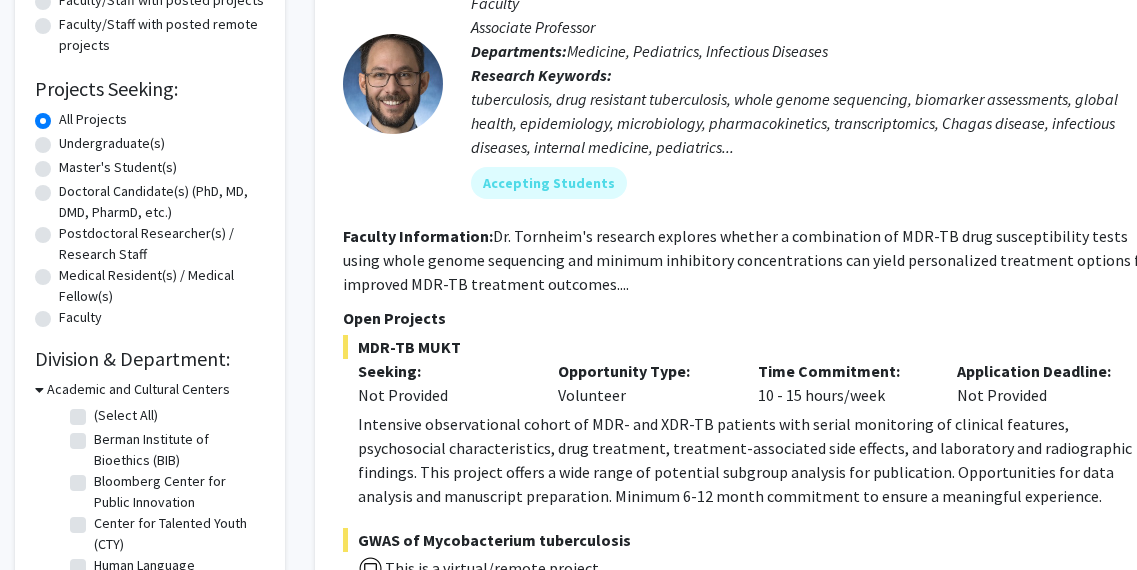 scroll, scrollTop: 274, scrollLeft: 0, axis: vertical 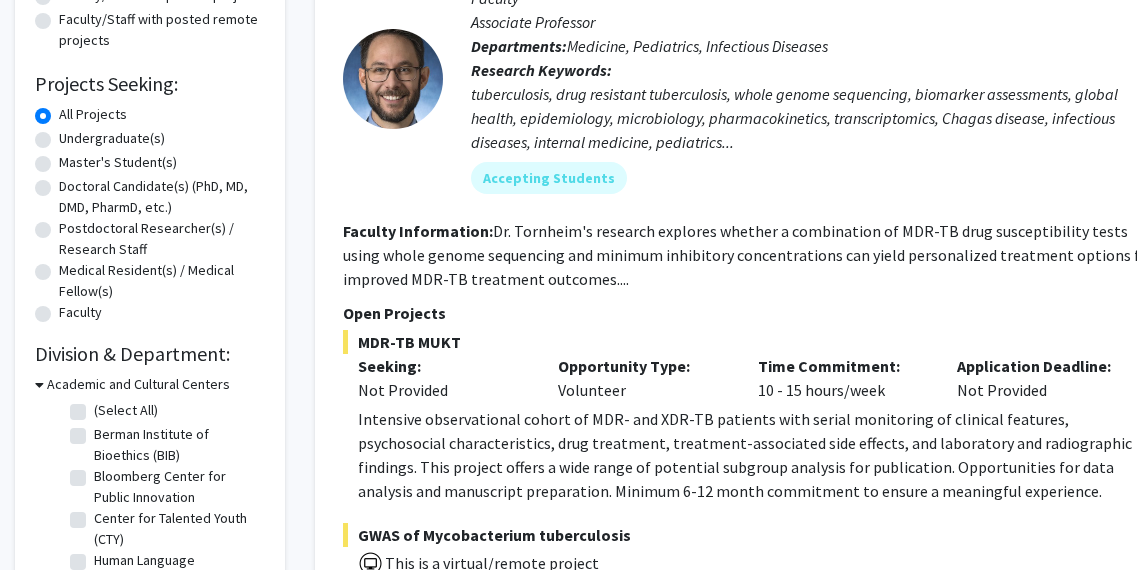 click on "Undergraduate(s)" 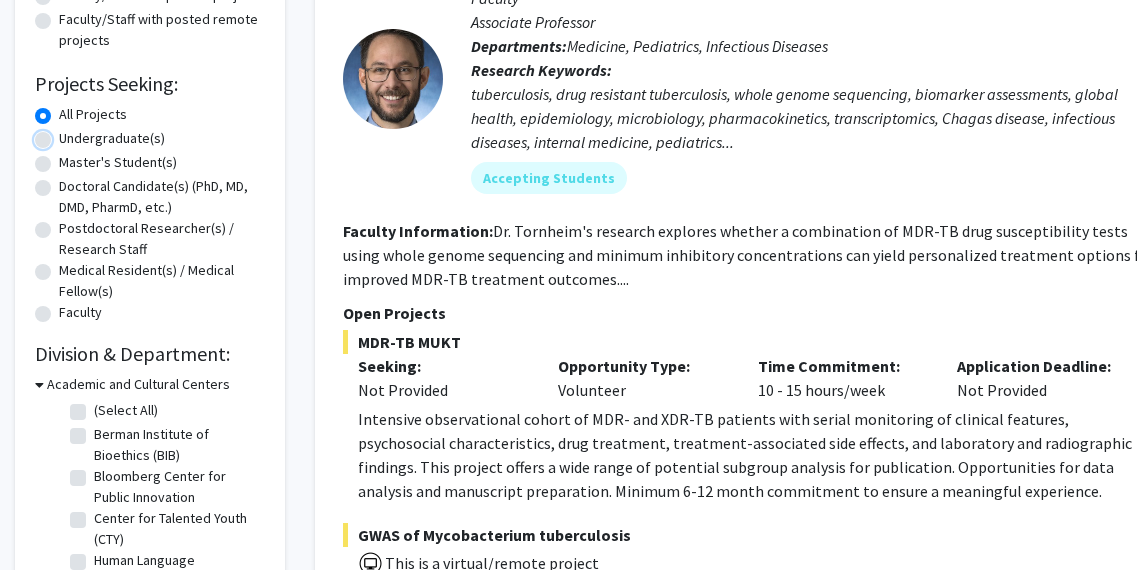 click on "Undergraduate(s)" at bounding box center [65, 134] 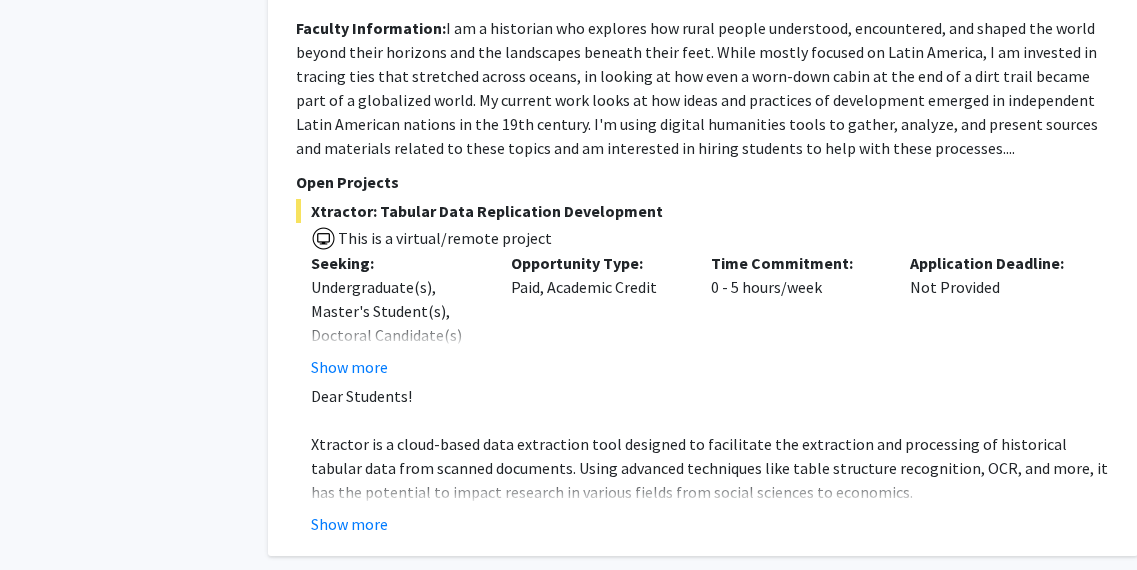 scroll, scrollTop: 6630, scrollLeft: 47, axis: both 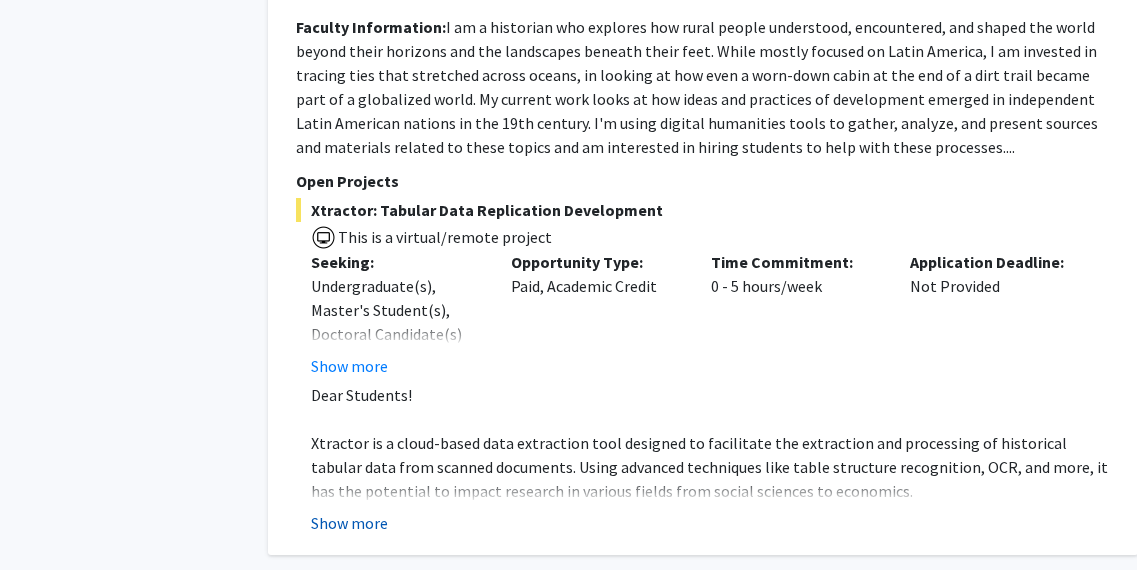 click on "Show more" 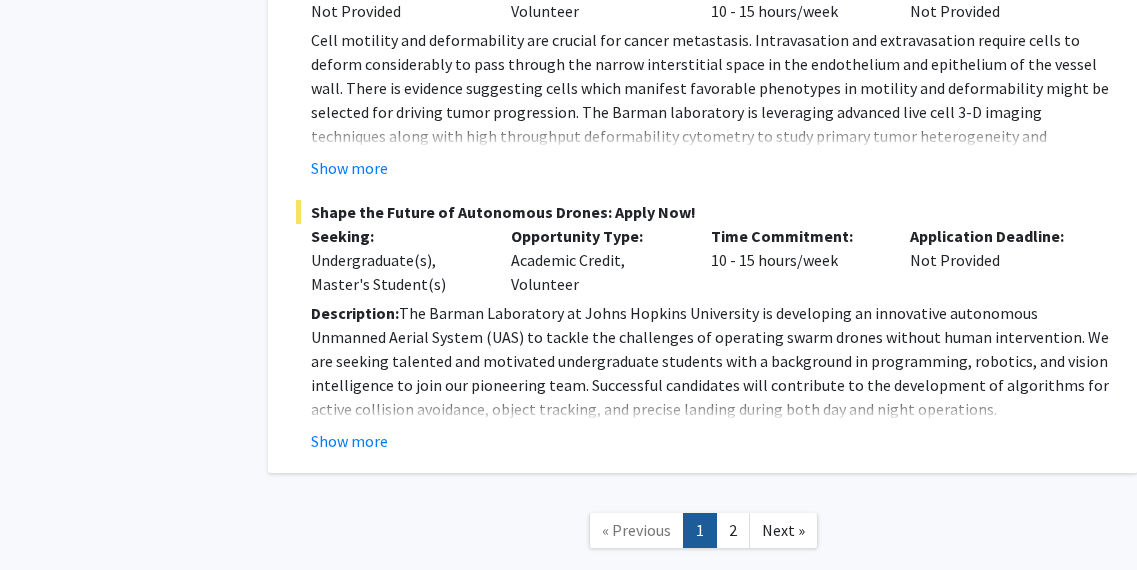 scroll, scrollTop: 9195, scrollLeft: 47, axis: both 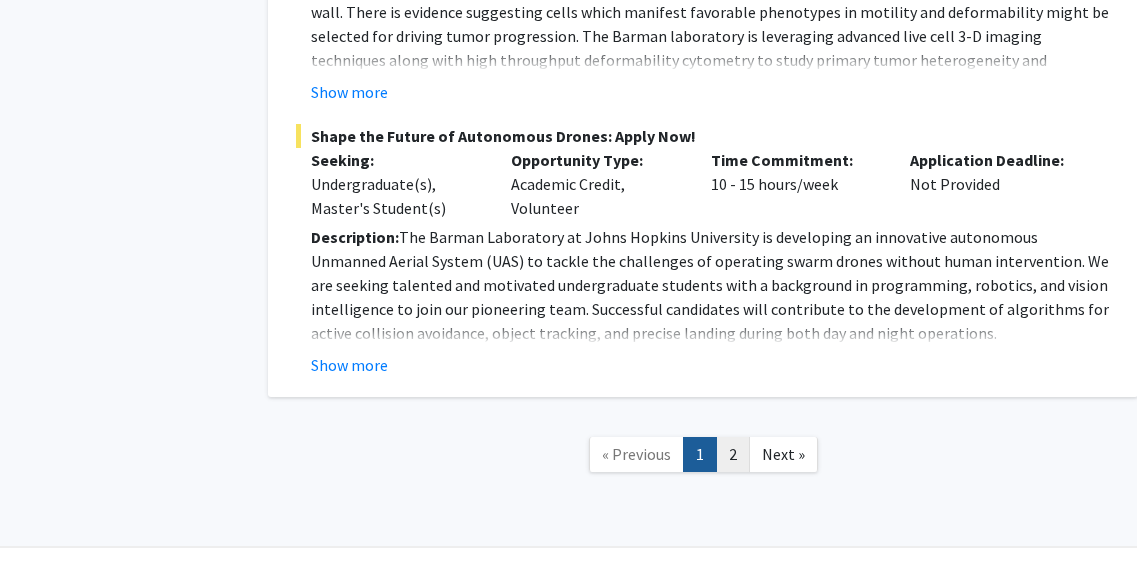 click on "2" 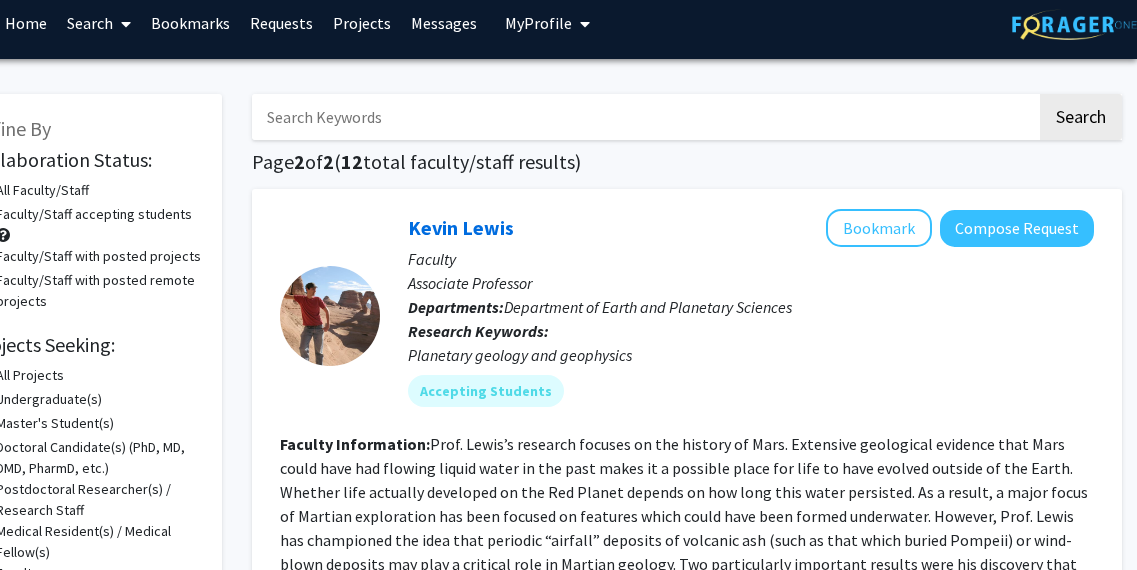 scroll, scrollTop: 14, scrollLeft: 63, axis: both 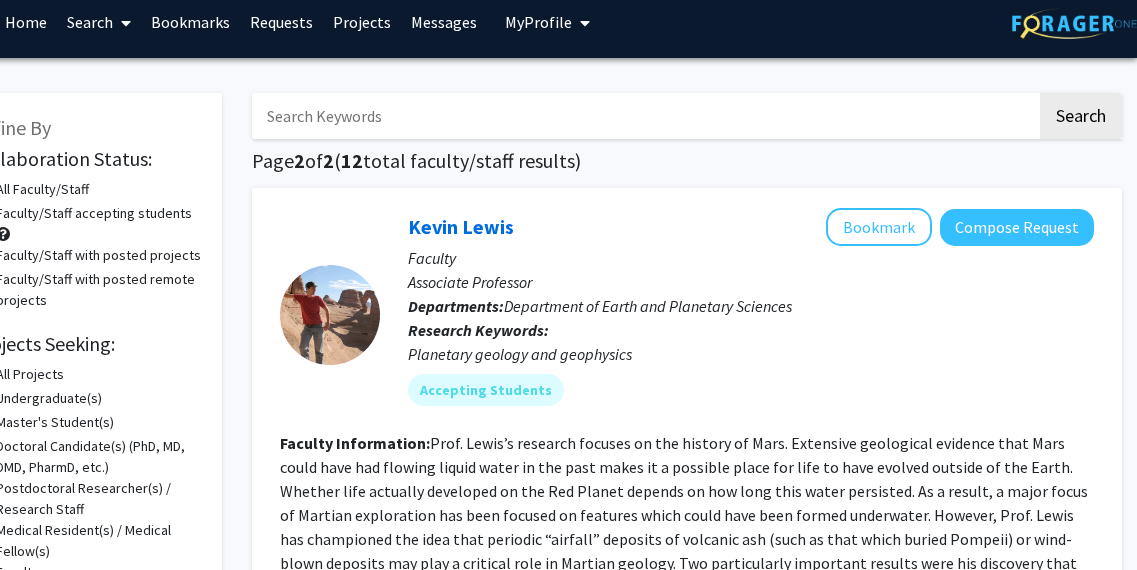 click on "Requests" at bounding box center [281, 22] 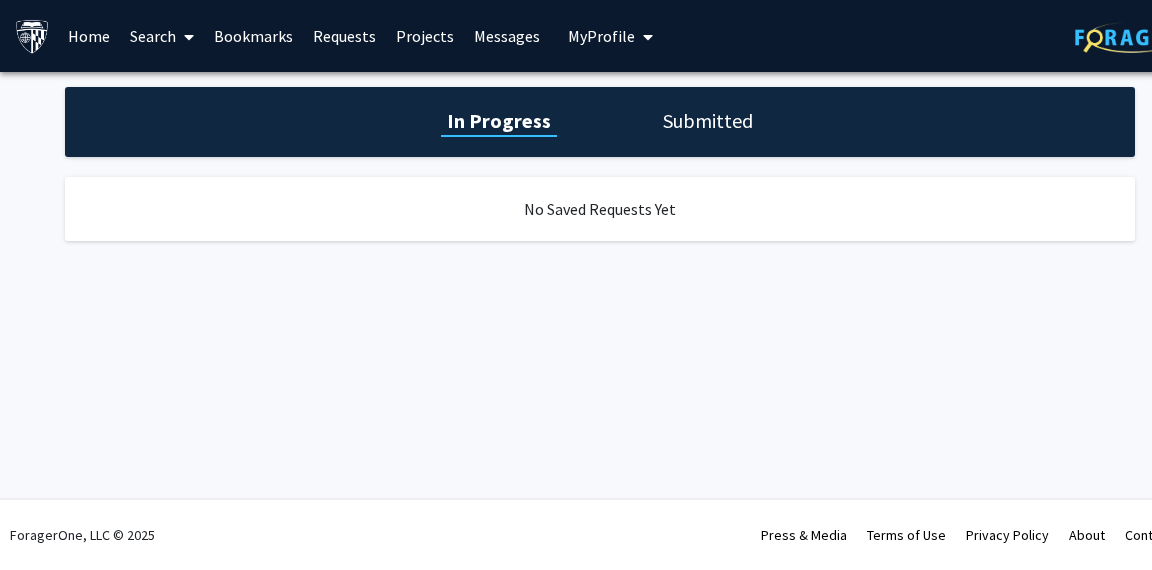 click on "Bookmarks" at bounding box center (253, 36) 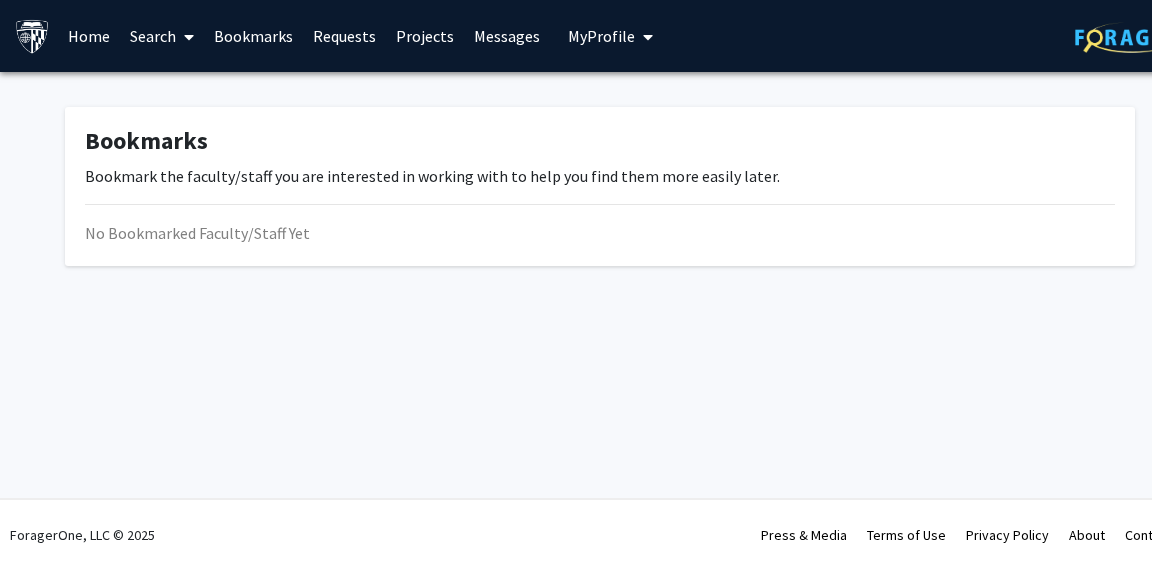 click on "Requests" at bounding box center [344, 36] 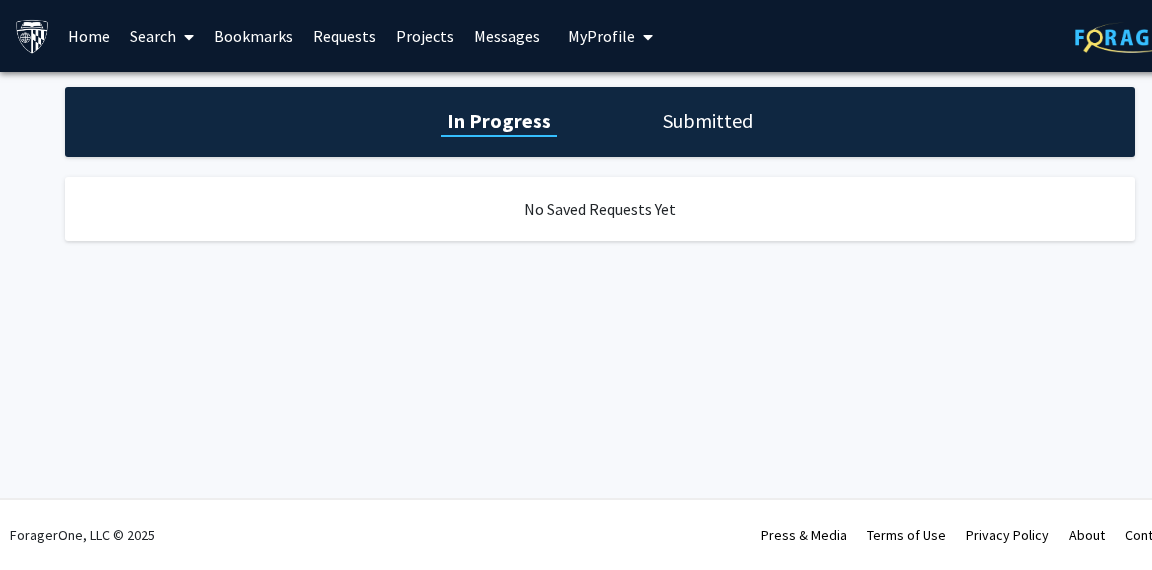 click on "In Progress Submitted" 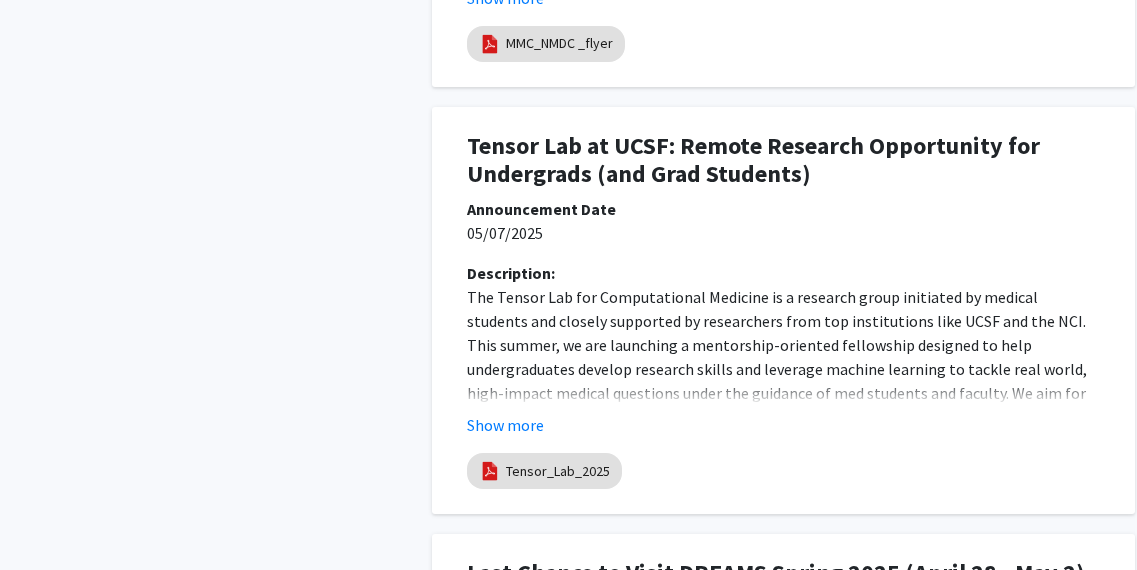 scroll, scrollTop: 1175, scrollLeft: 0, axis: vertical 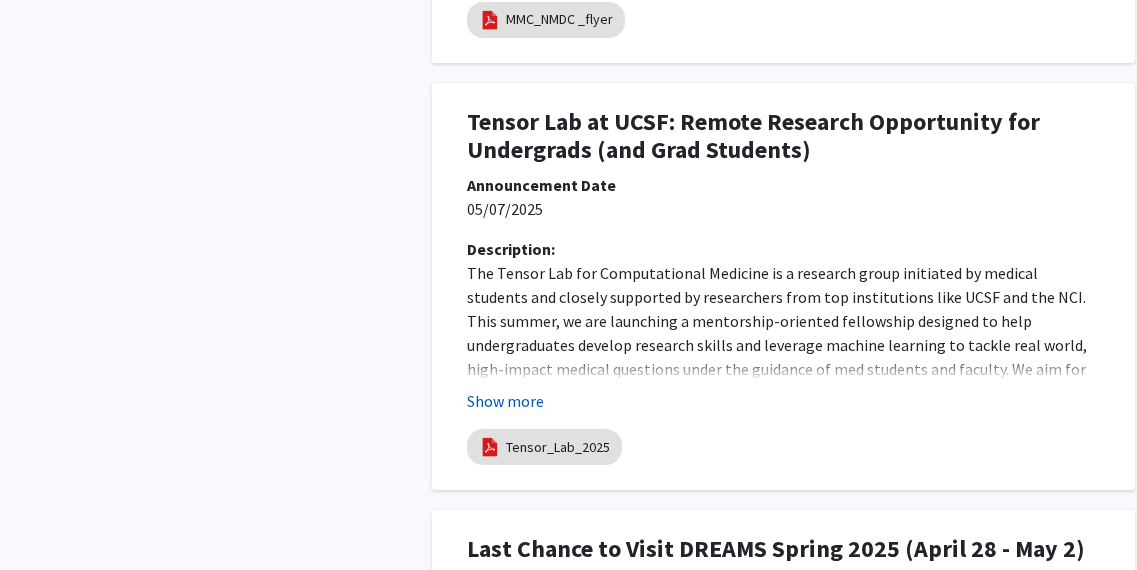 click on "Show more" 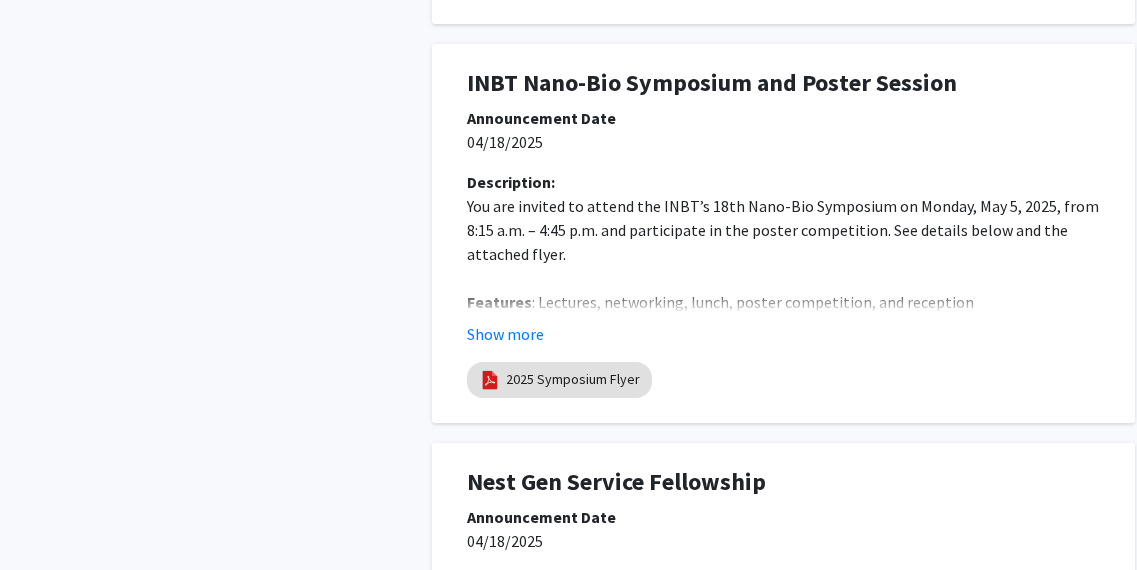 scroll, scrollTop: 3141, scrollLeft: 0, axis: vertical 